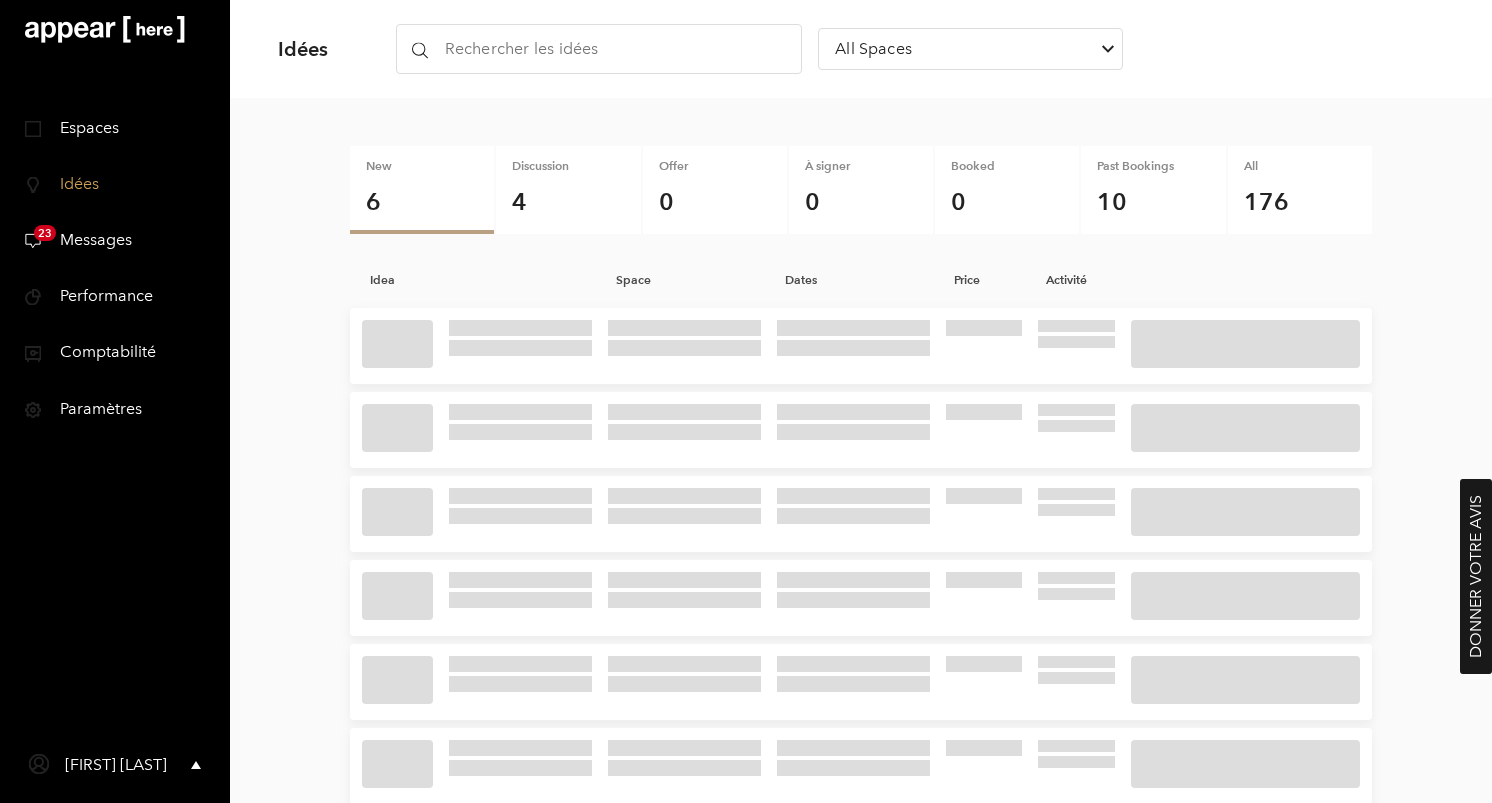 scroll, scrollTop: 0, scrollLeft: 0, axis: both 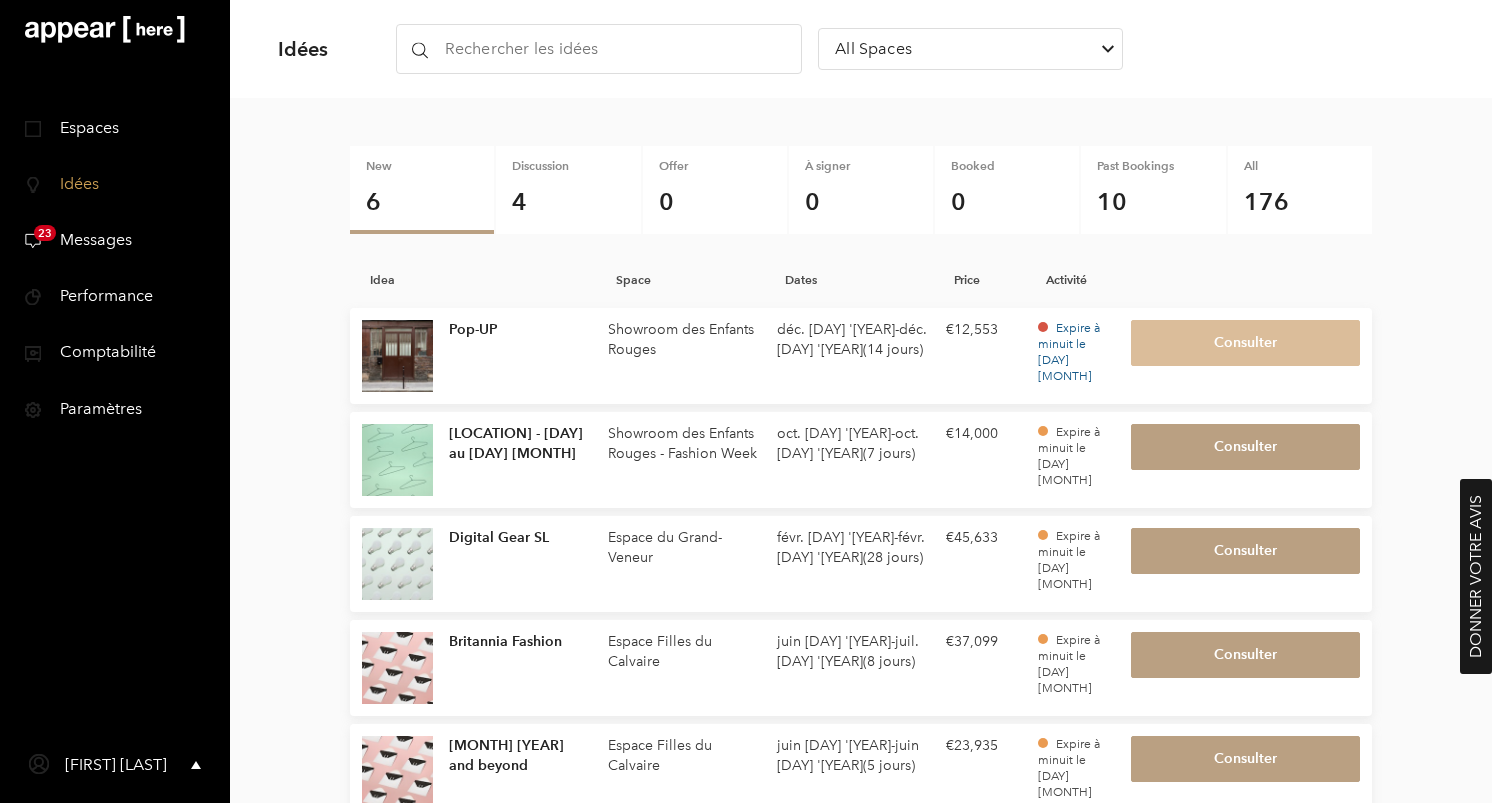 click on "Consulter" at bounding box center [1246, 343] 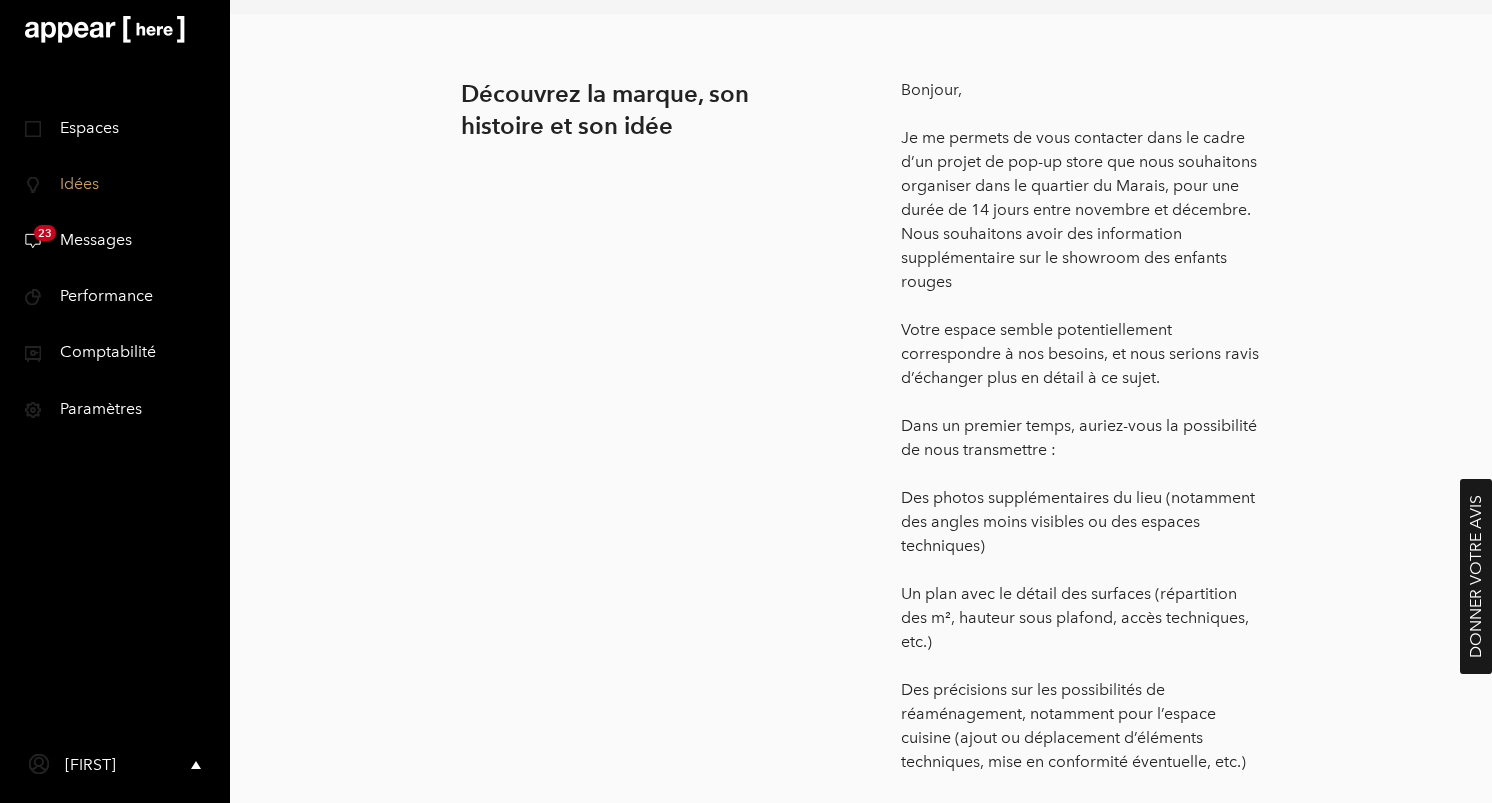 scroll, scrollTop: 736, scrollLeft: 0, axis: vertical 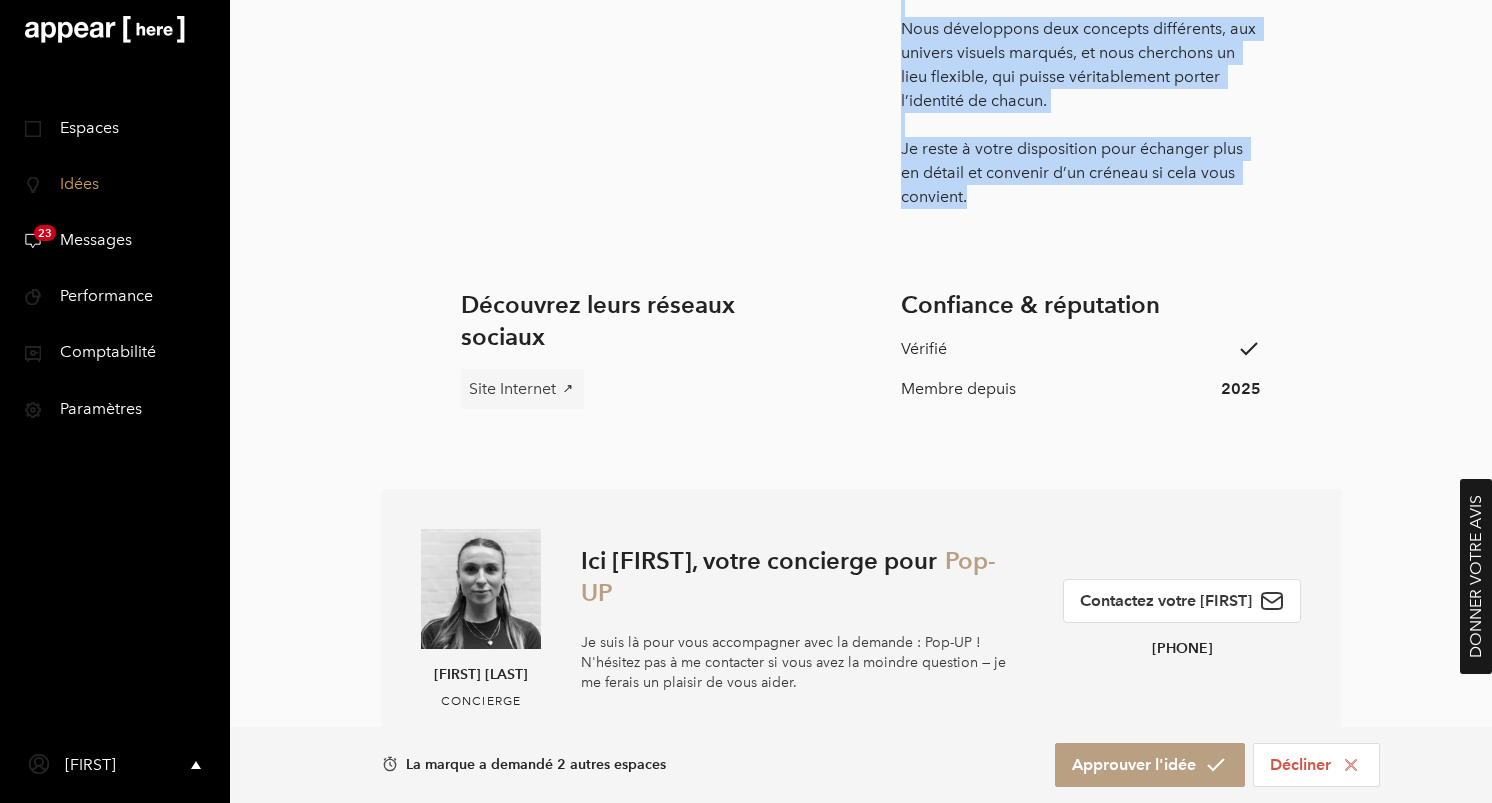 drag, startPoint x: 902, startPoint y: 94, endPoint x: 1315, endPoint y: 185, distance: 422.90662 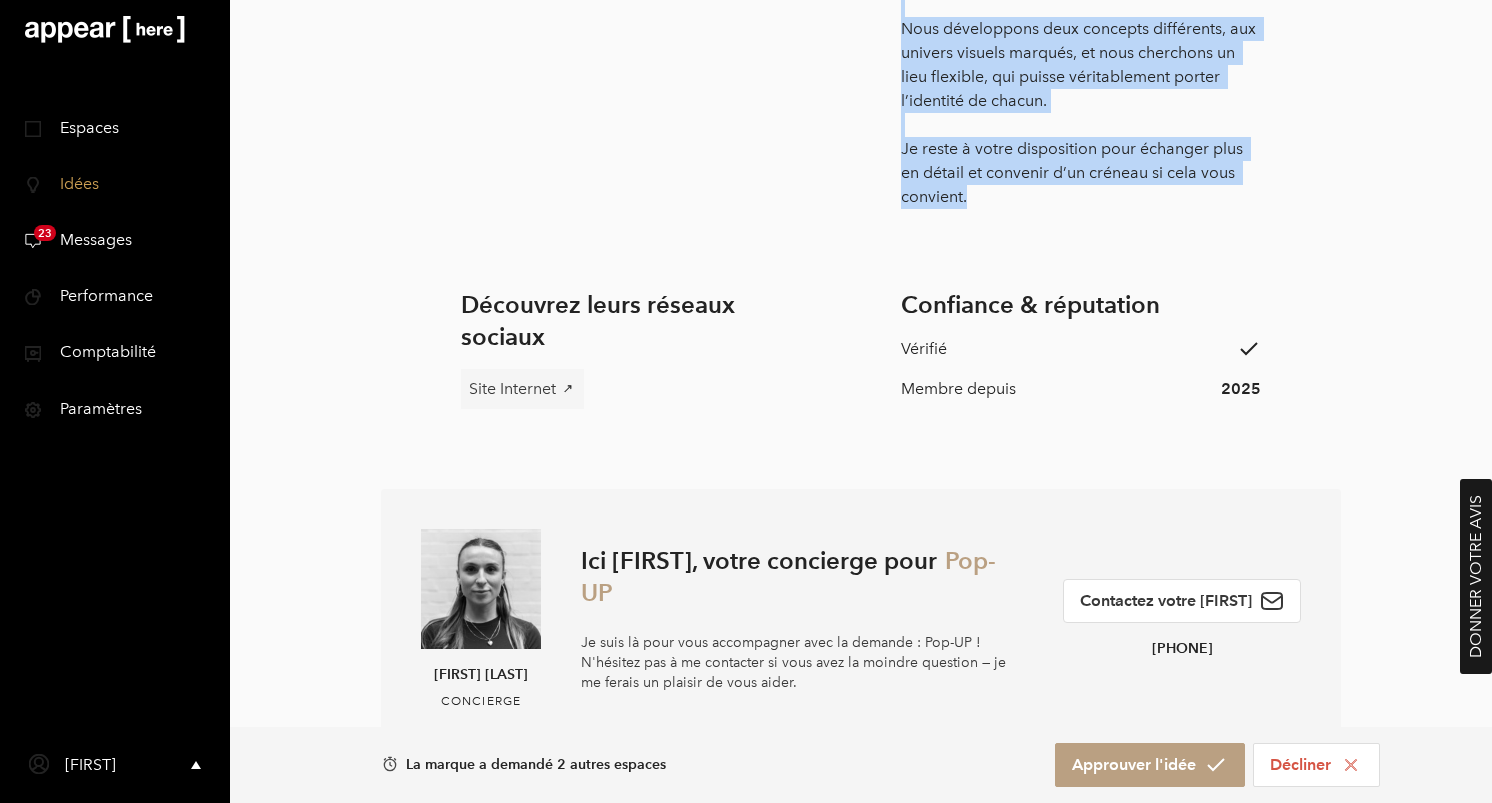 copy on "Bonjour,
Je me permets de vous contacter dans le cadre d’un projet de pop-up store que nous souhaitons organiser dans le quartier du Marais, pour une durée de 14 jours entre novembre et décembre. Nous souhaitons avoir des information supplémentaire sur le showroom des enfants rouges
Votre espace semble potentiellement correspondre à nos besoins, et nous serions ravis d’échanger plus en détail à ce sujet.
Dans un premier temps, auriez-vous la possibilité de nous transmettre :
Des photos supplémentaires du lieu (notamment des angles moins visibles ou des espaces techniques)
Un plan avec le détail des surfaces (répartition des m², hauteur sous plafond, accès techniques, etc.)
Des précisions sur les possibilités de réaménagement, notamment pour l’espace cuisine (ajout ou déplacement d’éléments techniques, mise en conformité éventuelle, etc.)
Est-il possible d'avoir des photos de la cours
Par ailleurs, notre projet implique une scénographie très personnalisée. Est-il envisageable de moduler le lieu de manière p..." 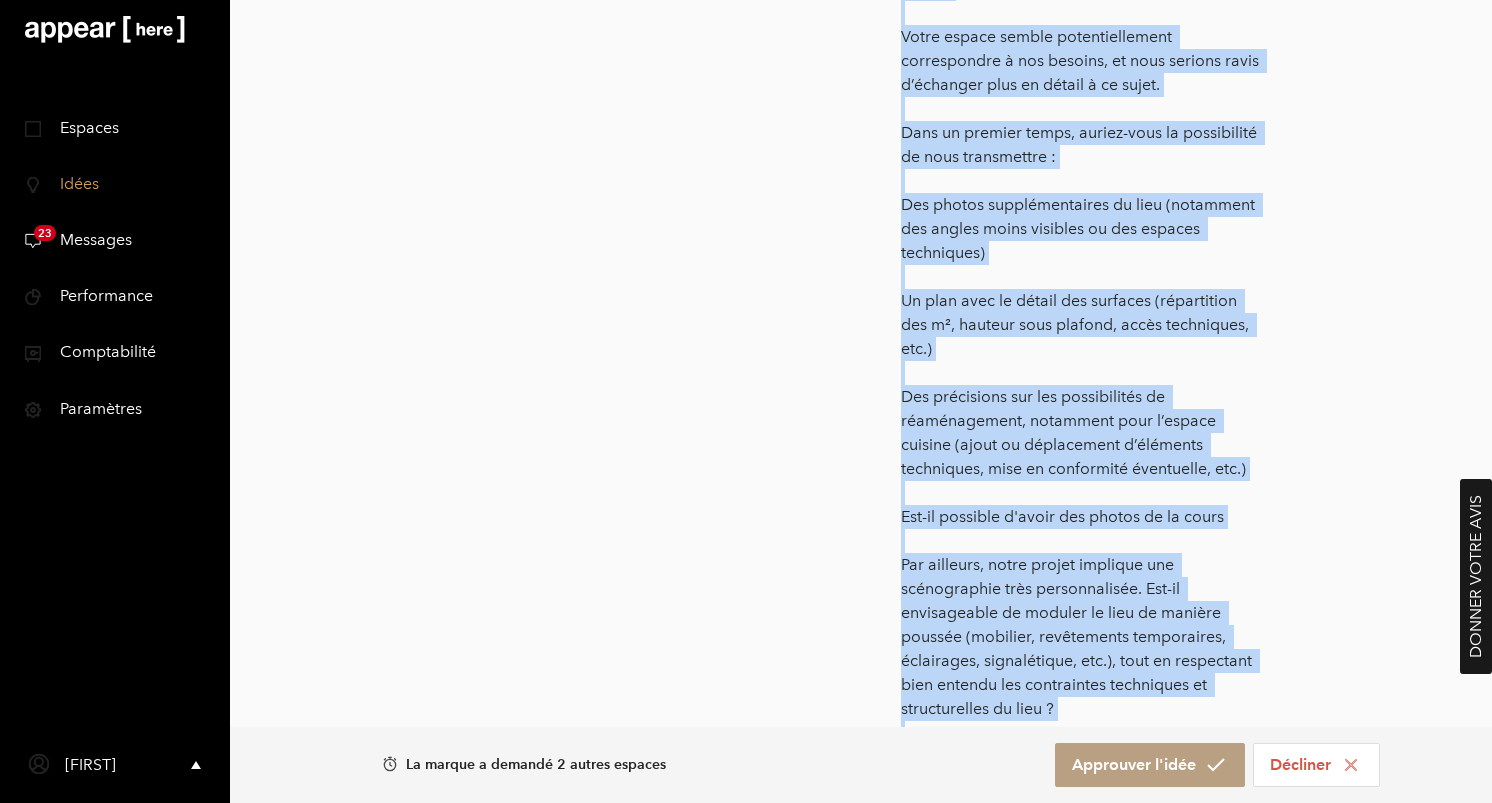 scroll, scrollTop: 1029, scrollLeft: 0, axis: vertical 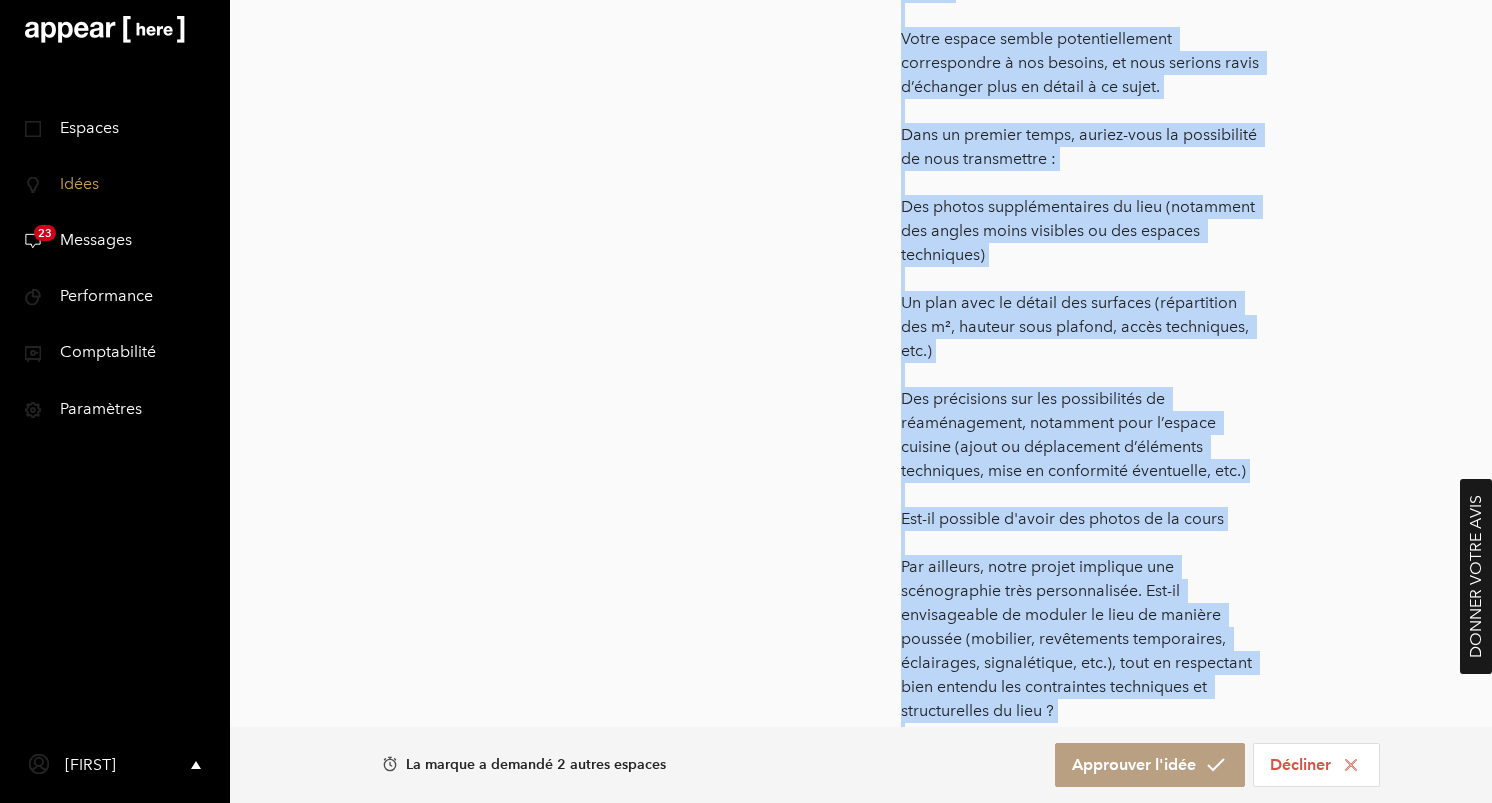 click at bounding box center [1081, 363] 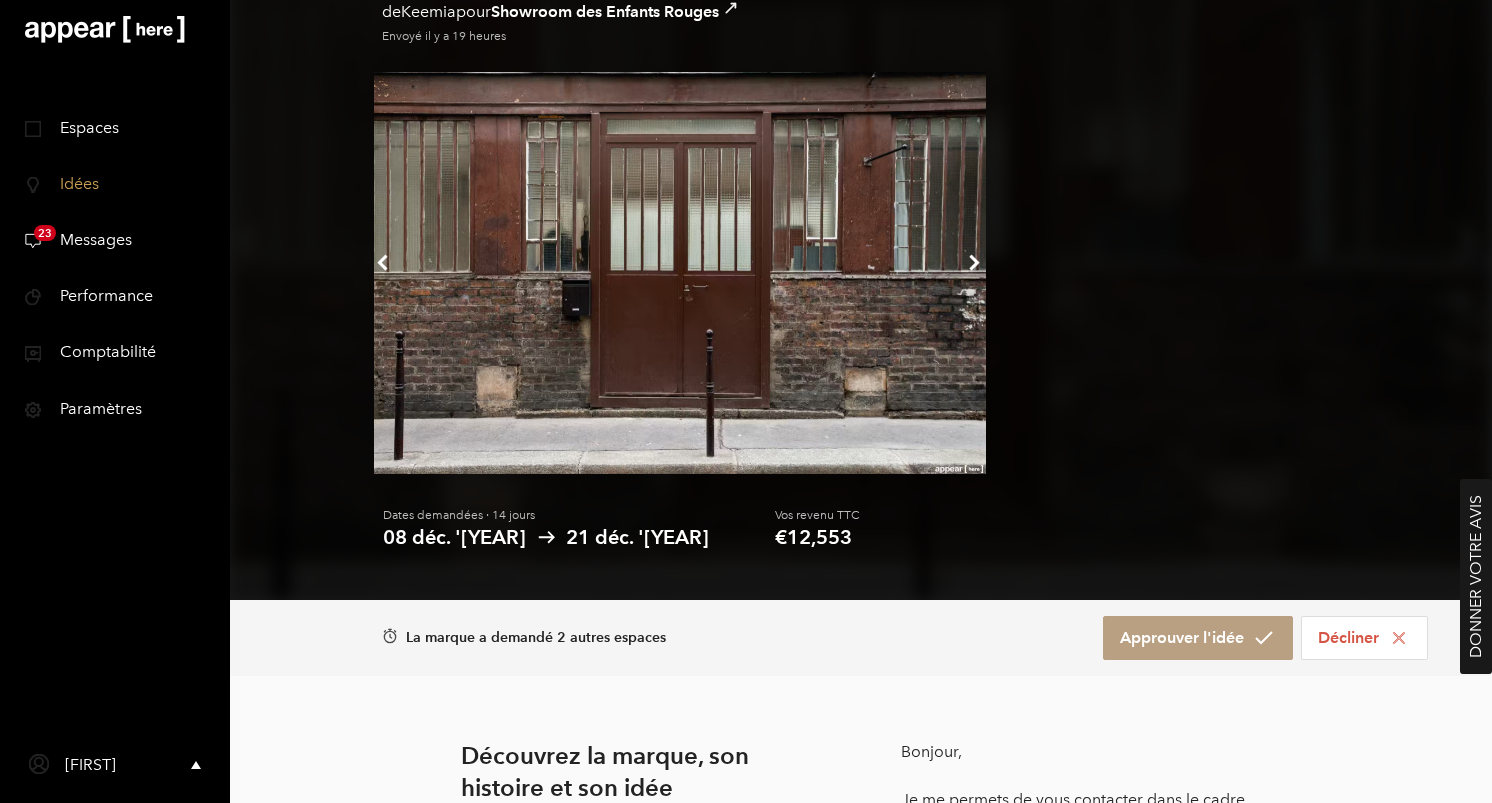 scroll, scrollTop: 0, scrollLeft: 0, axis: both 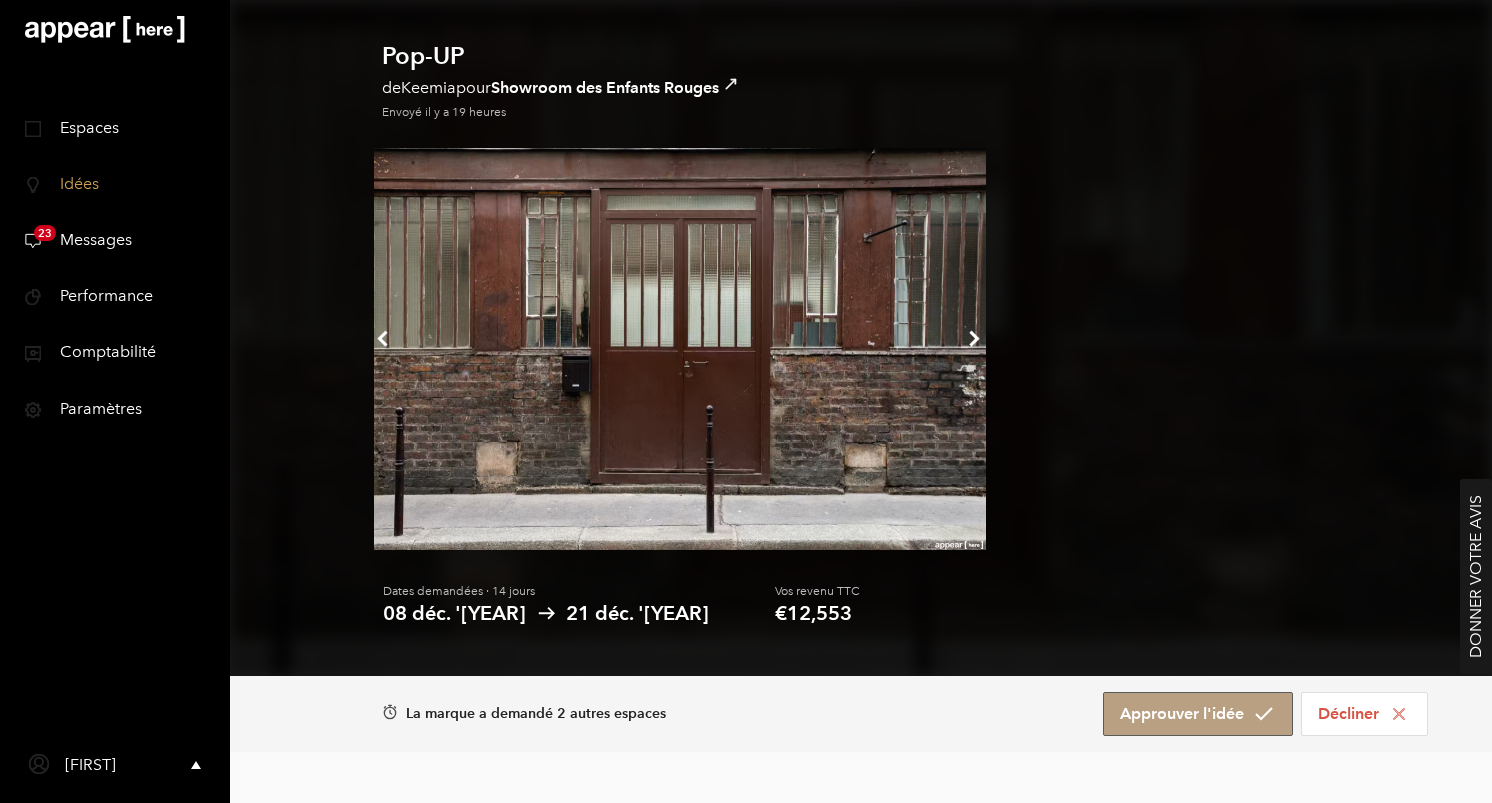 click on "Approuver l'idée" at bounding box center [1198, 714] 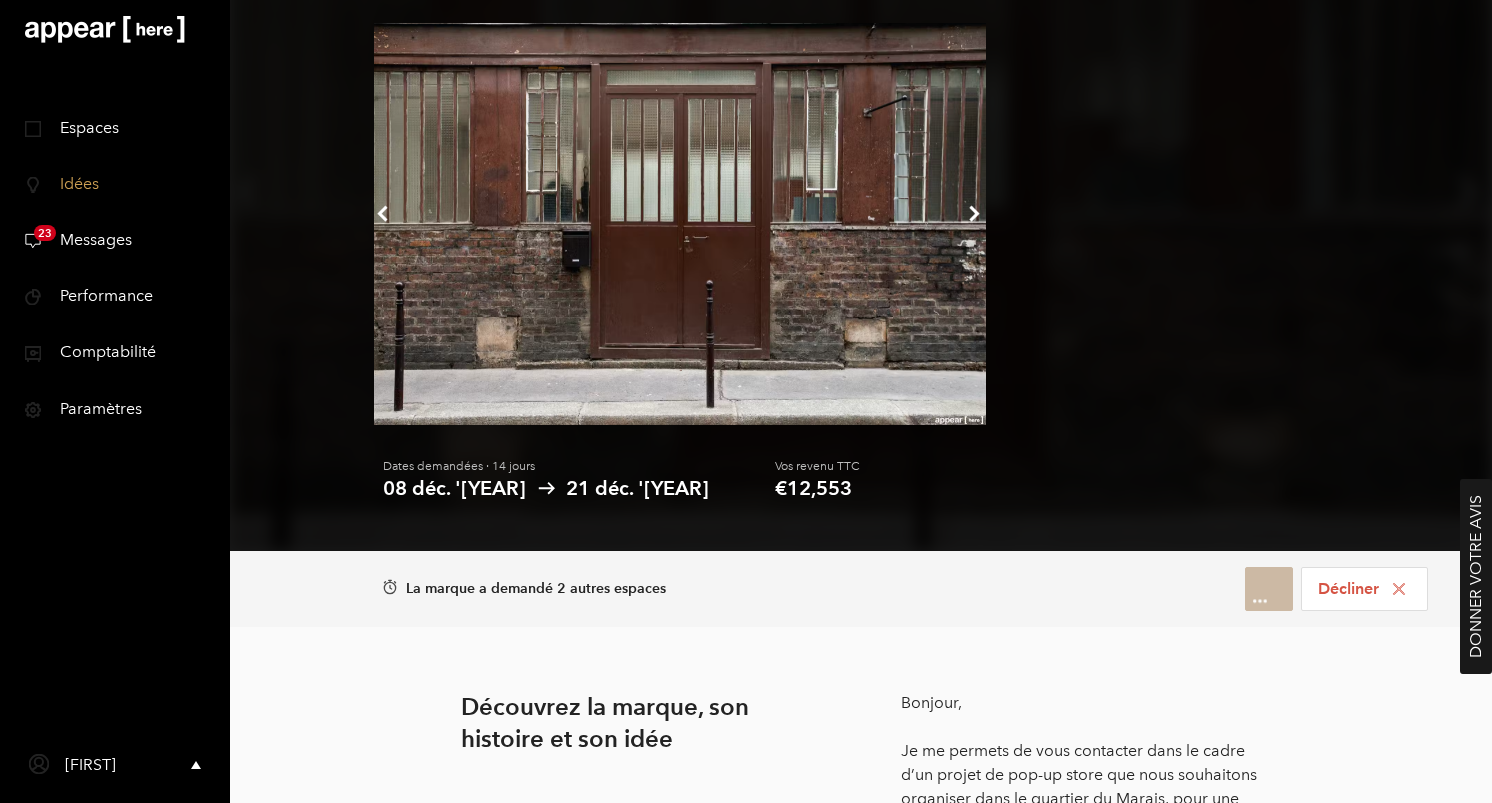 scroll, scrollTop: 126, scrollLeft: 0, axis: vertical 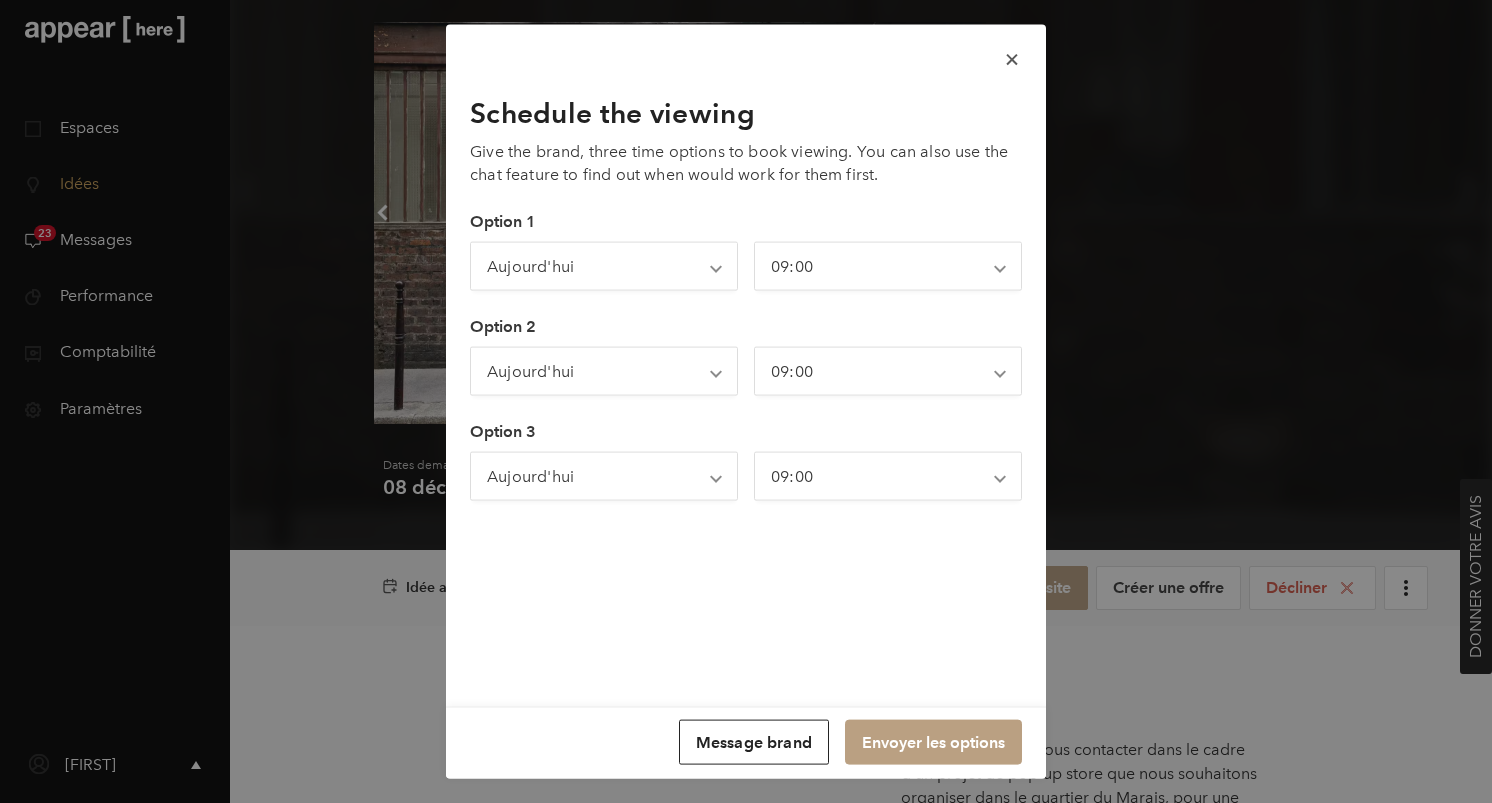 click on "Message brand" at bounding box center (754, 742) 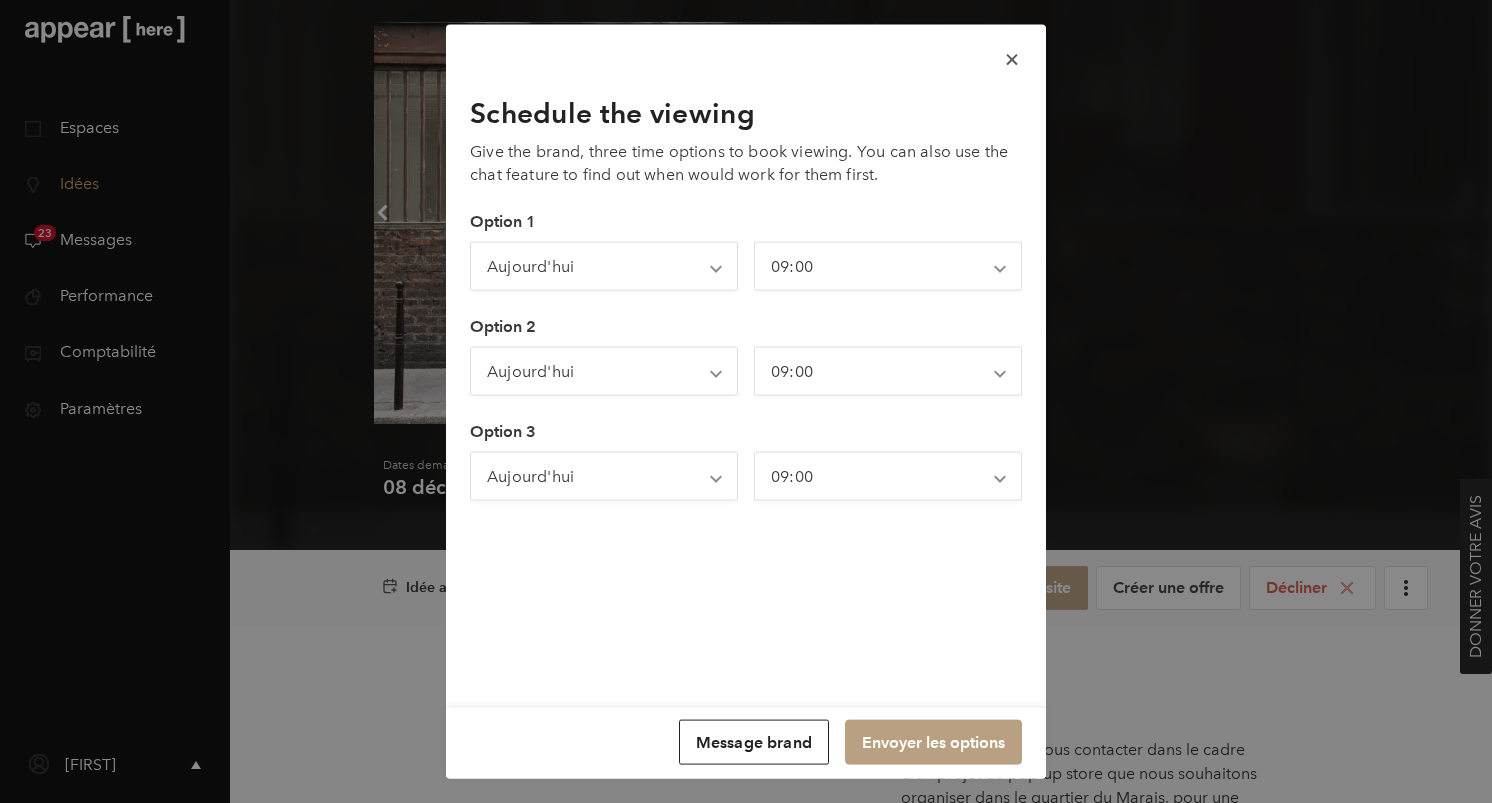 click on "icon-x" at bounding box center (1012, 60) 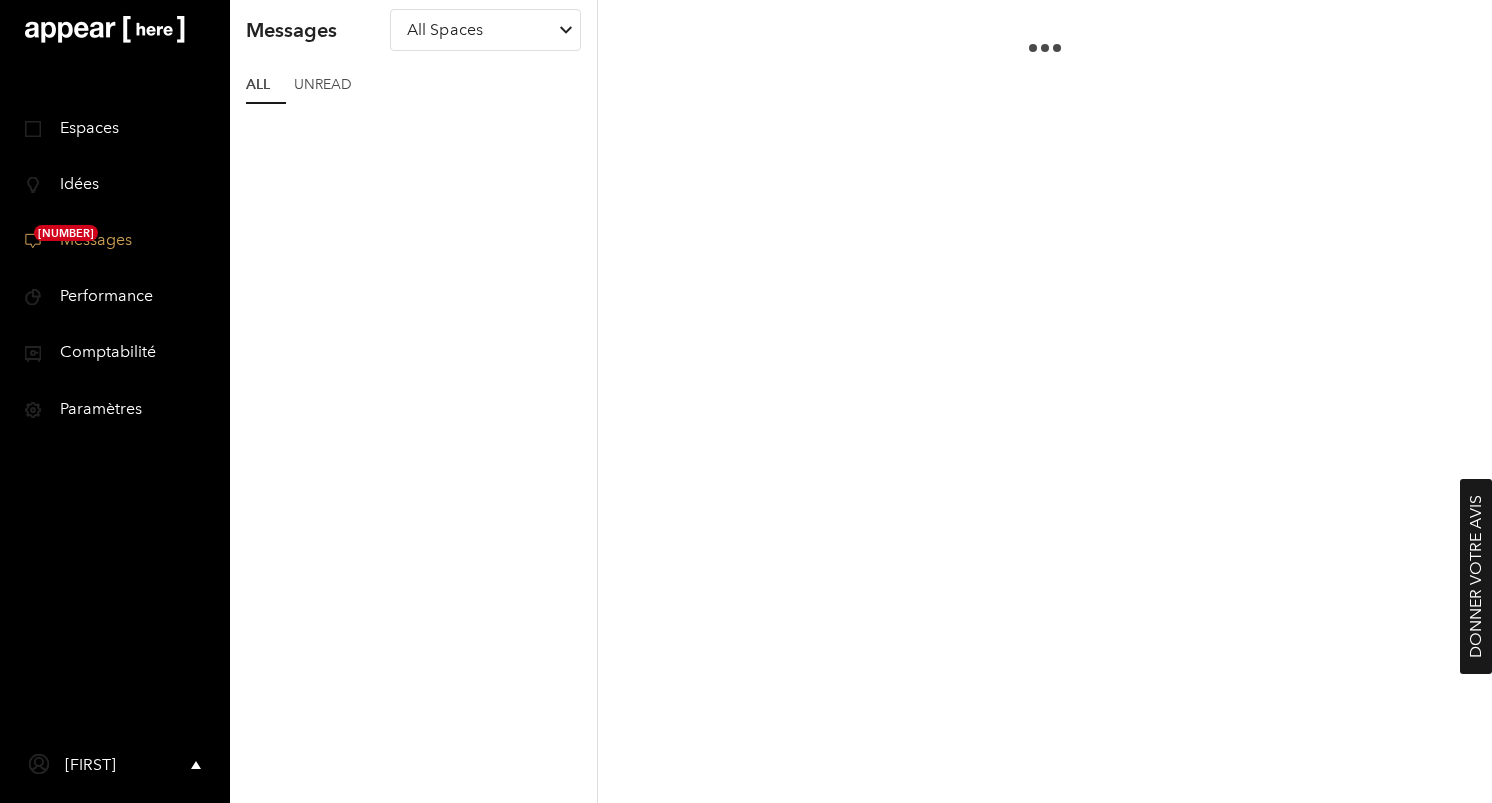 scroll, scrollTop: 0, scrollLeft: 0, axis: both 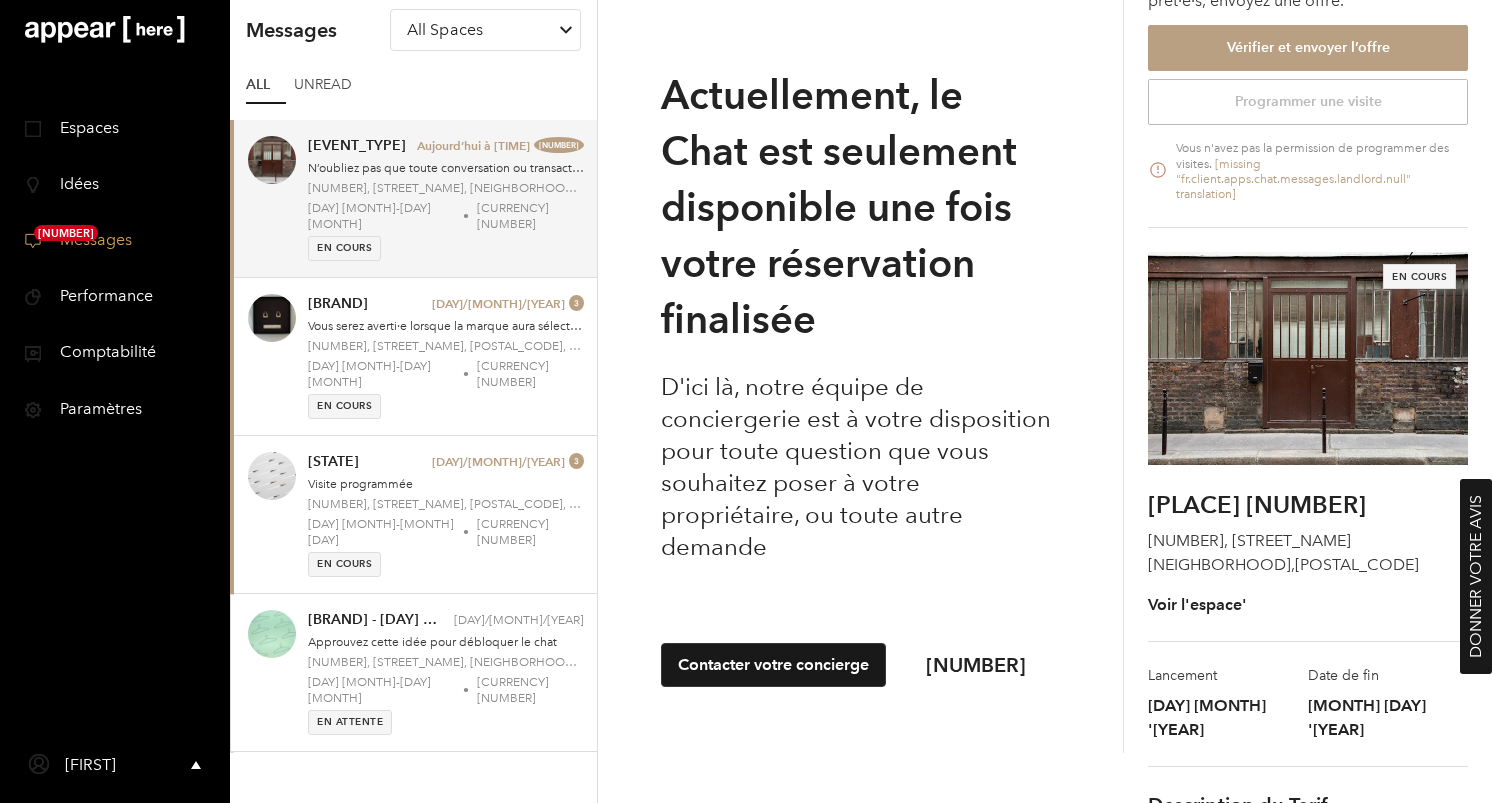 click on "Showroom des Enfants Rouges 3, Cité Dupetit-Thouars Enfants-Rouges ,  75003 Voir l'espace'" at bounding box center (1308, 565) 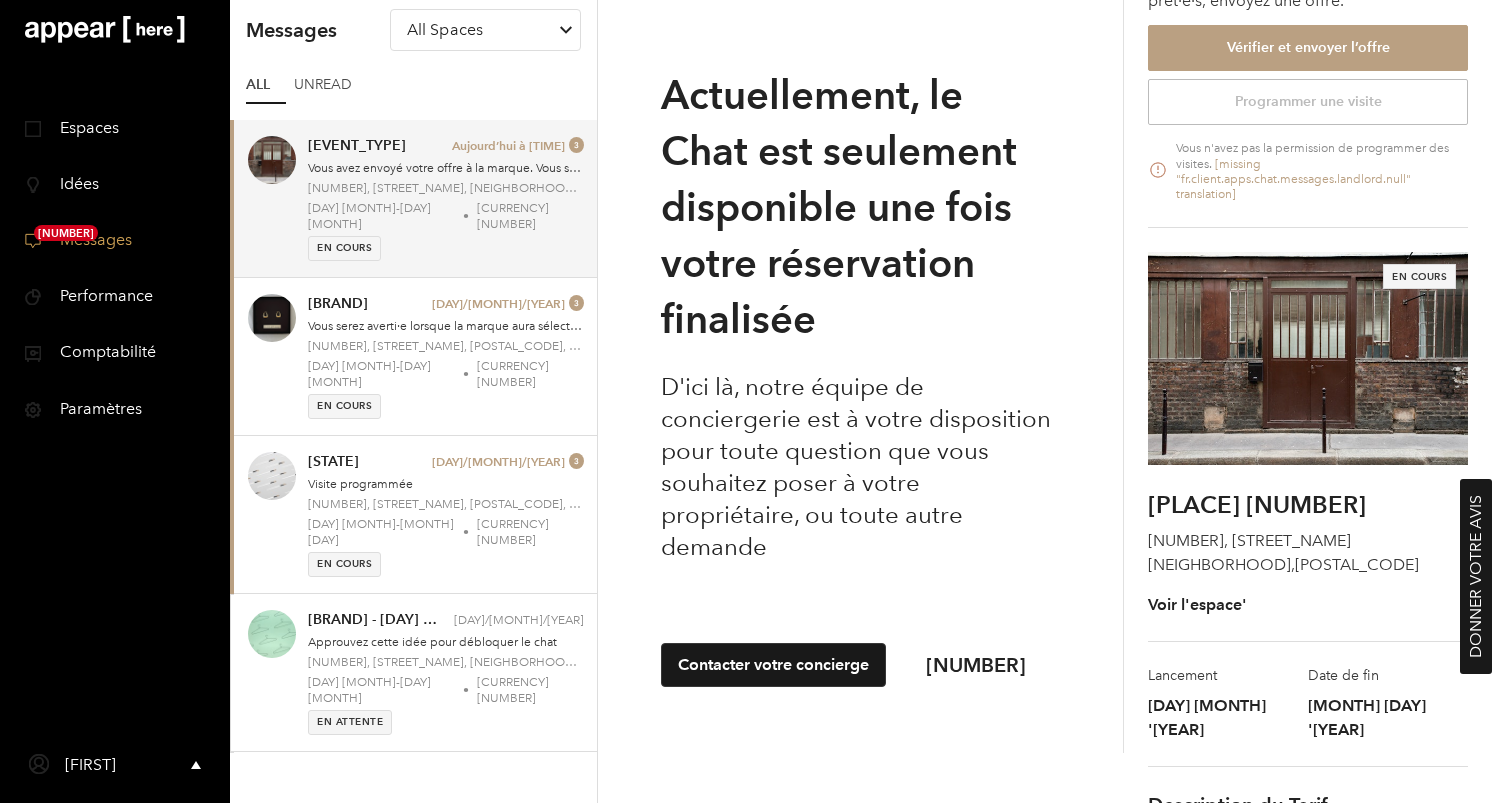 scroll, scrollTop: 159, scrollLeft: 0, axis: vertical 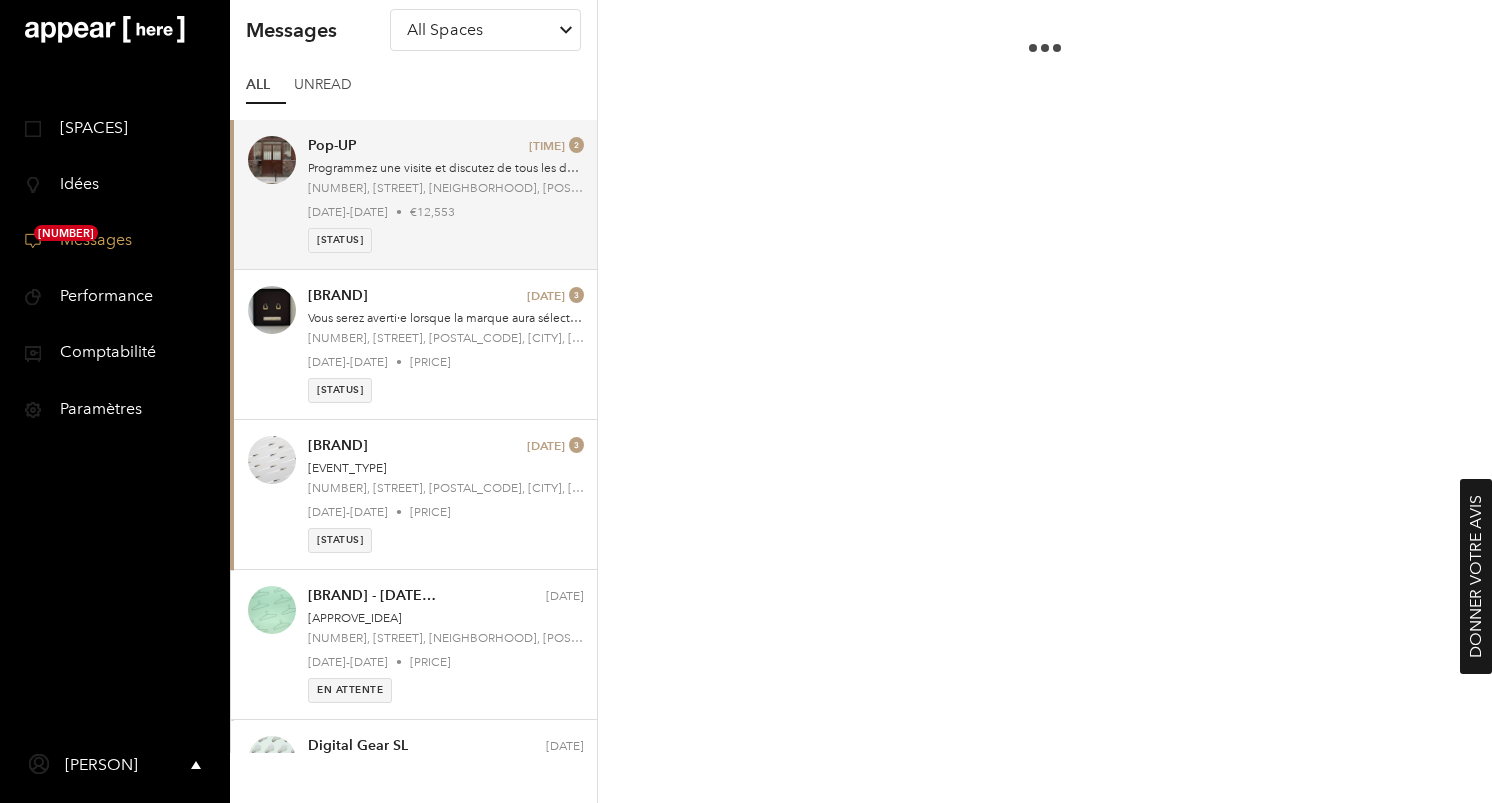 click on "[BRAND] [TIME] [TIME] [NUMBER] [DATE] and discuss all the details directly with the brand. Remember that any conversation or transaction that takes place outside of Appear Here is not protected. [NUMBER], [STREET], [DISTRICT], [POSTAL_CODE], [CITY], [DISTRICT] [NUMBER] [MONTH] - [NUMBER] [MONTH] • [CURRENCY][NUMBER] [STATUS]" at bounding box center (446, 194) 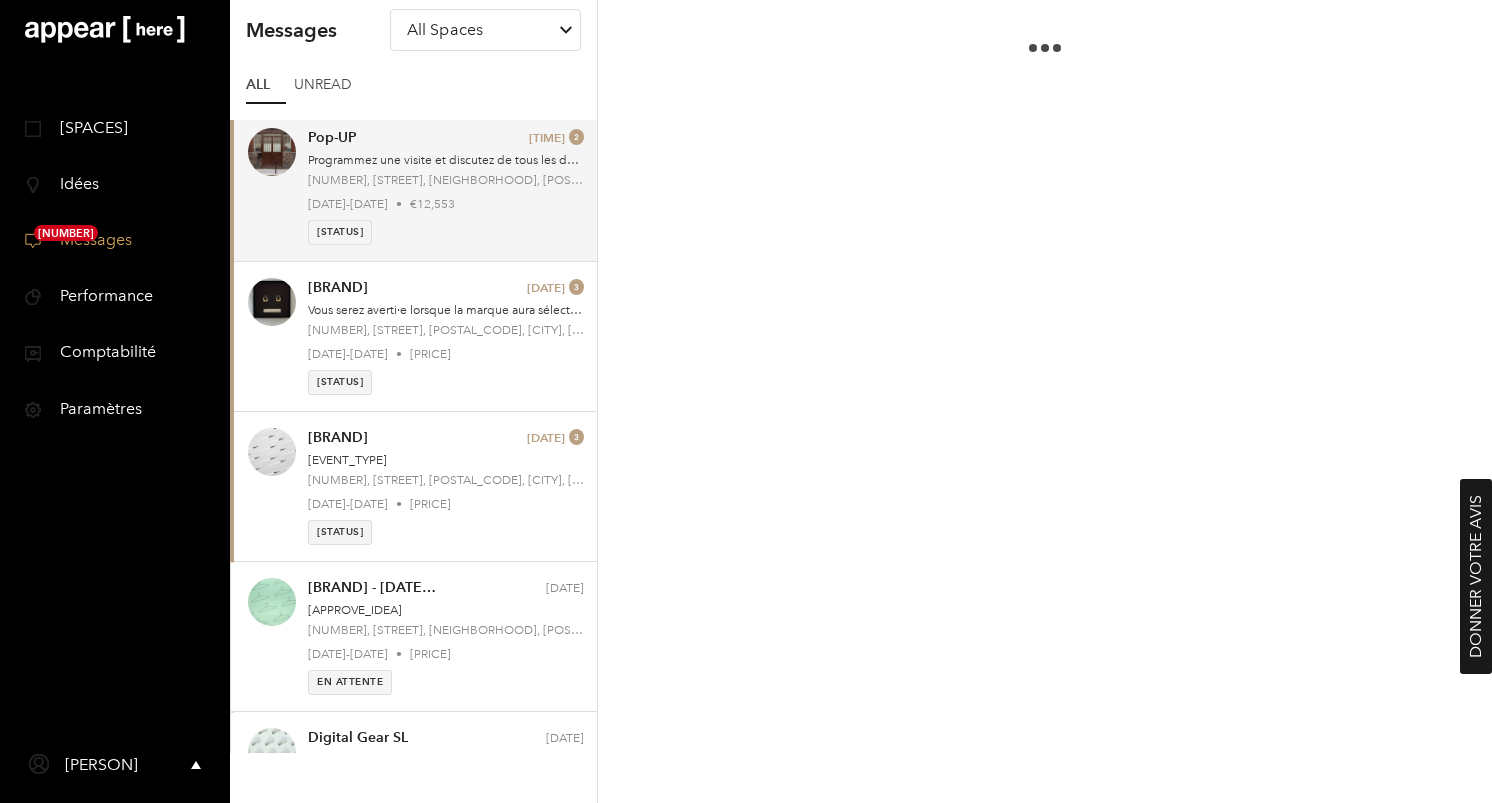 scroll, scrollTop: 0, scrollLeft: 0, axis: both 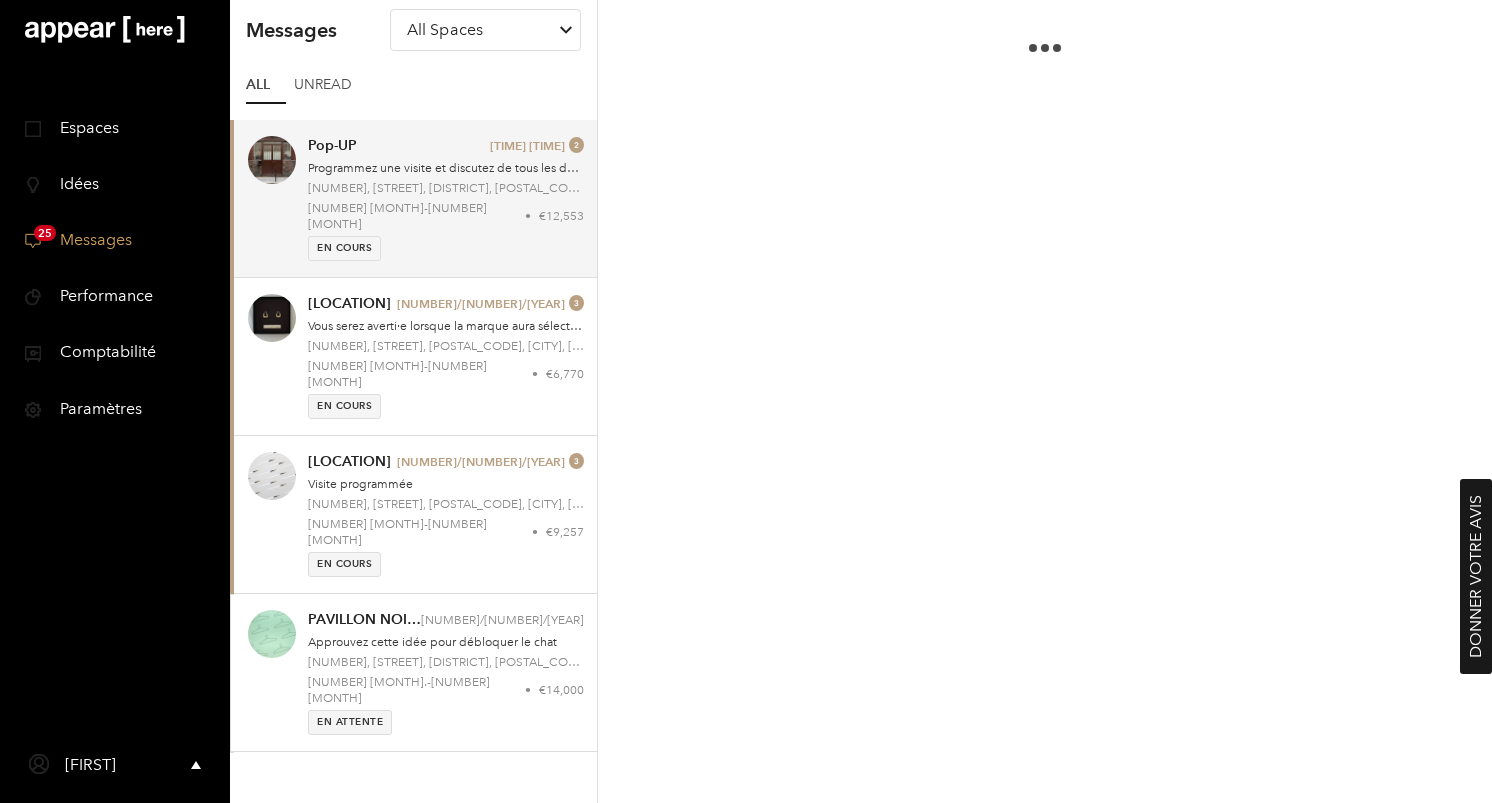 click on "Programmez une visite et discutez de tous les détails directement avec la marque. N’oubliez pas que toute conversation ou transaction qui a lieu en dehors de Appear Here n’est pas protégée." at bounding box center (446, 168) 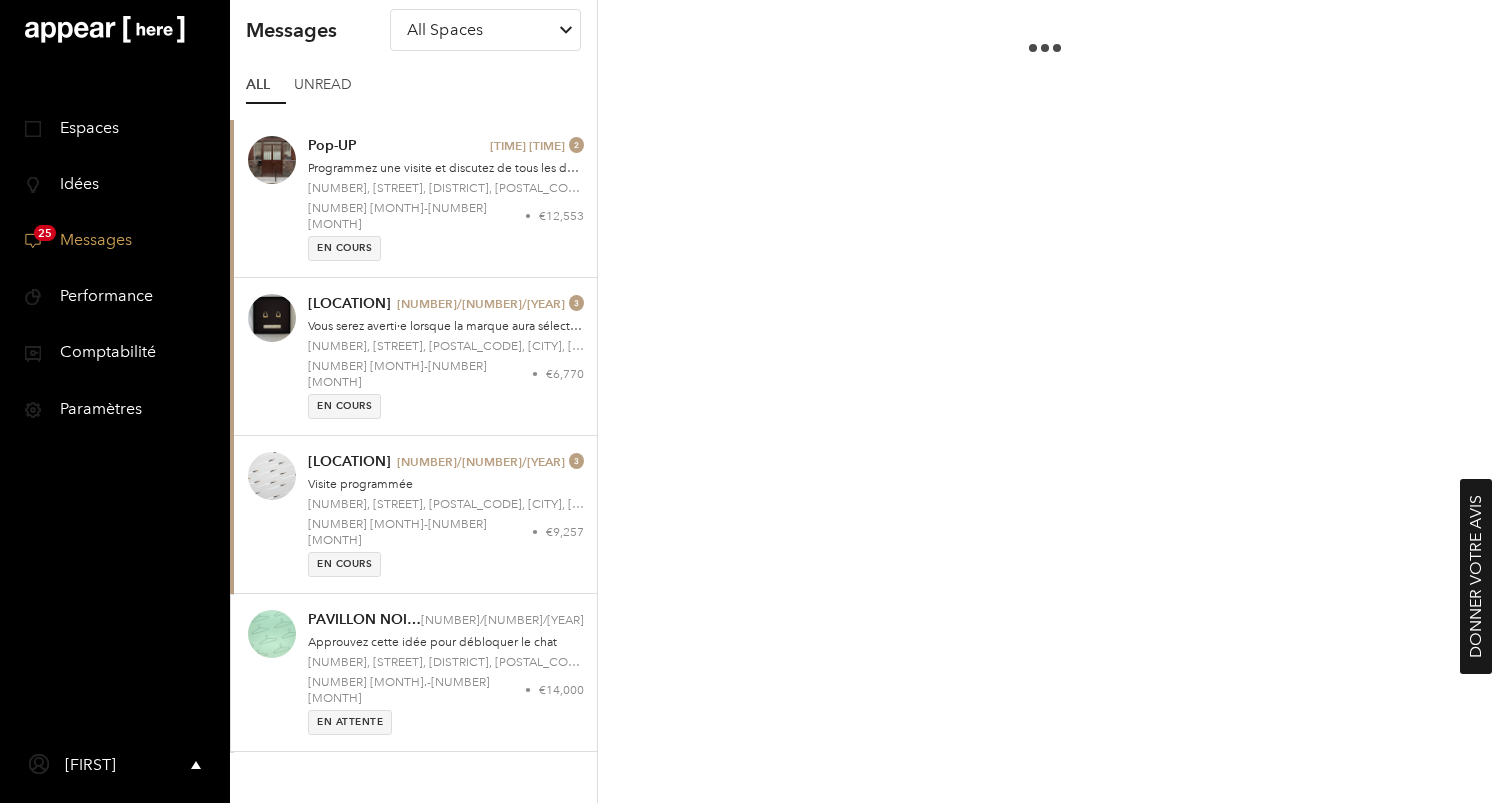 click on "icon-idea-bulb
Idées" at bounding box center (115, 184) 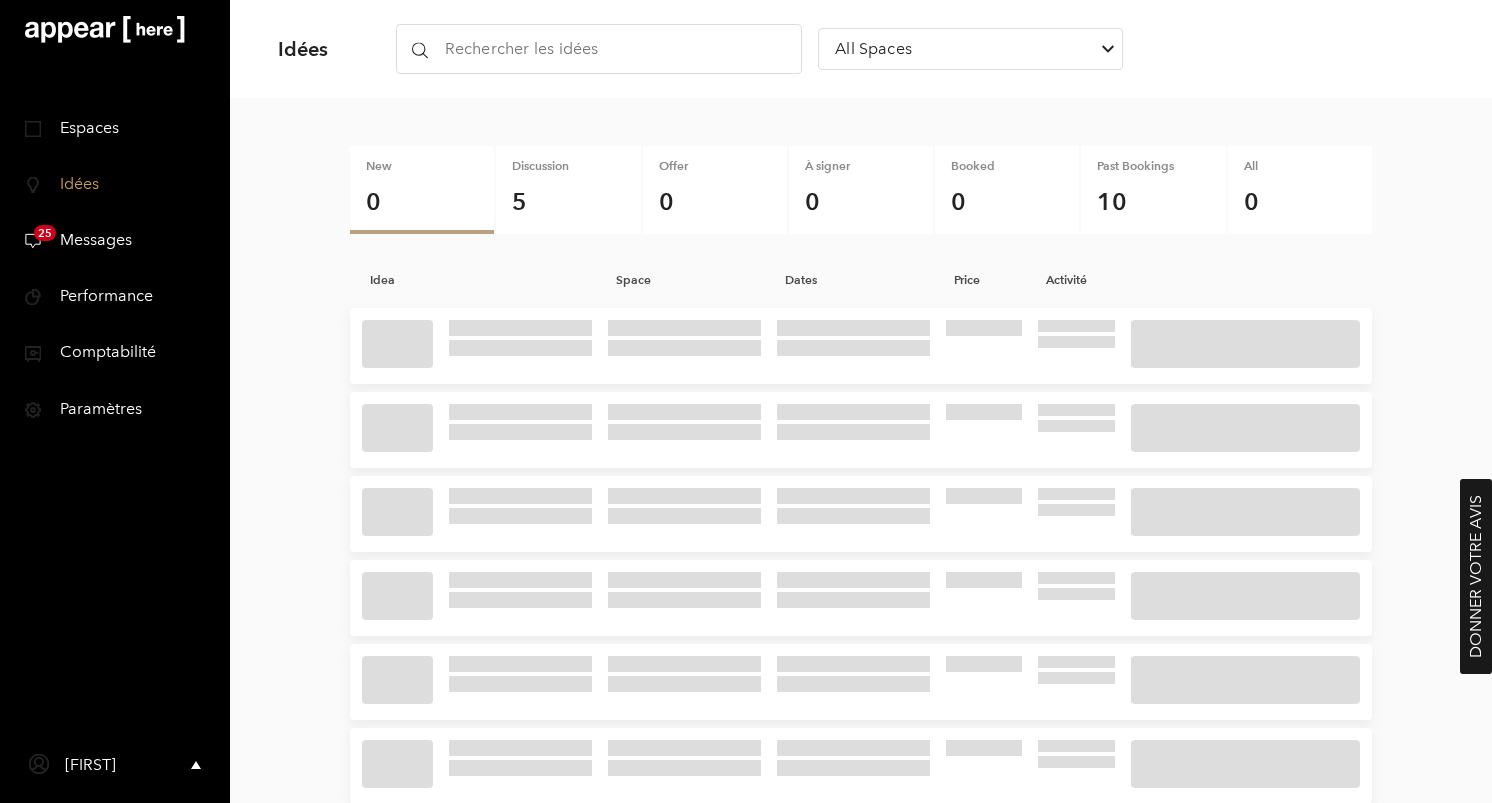 scroll, scrollTop: 0, scrollLeft: 0, axis: both 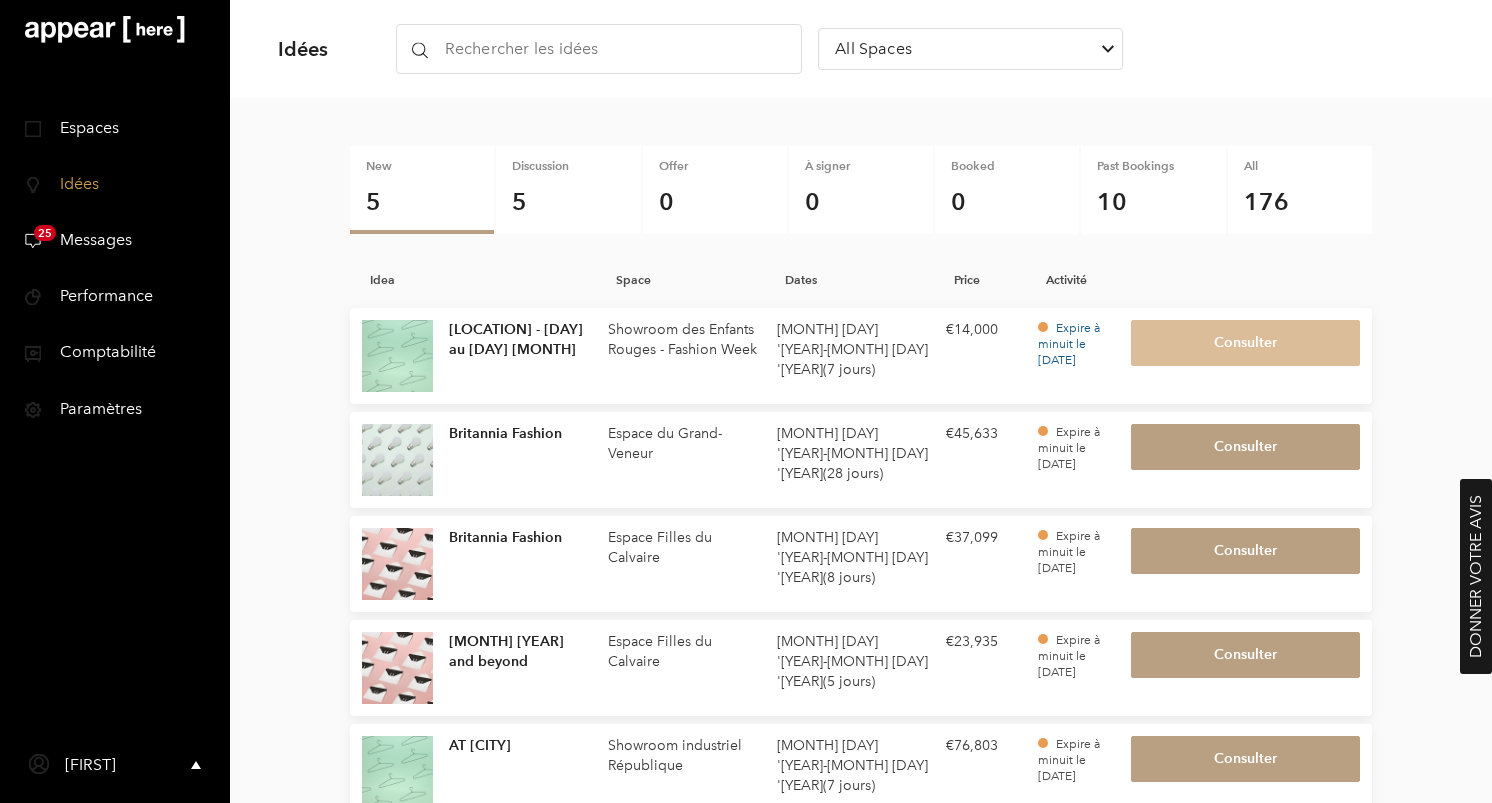 click on "Consulter" at bounding box center [1246, 343] 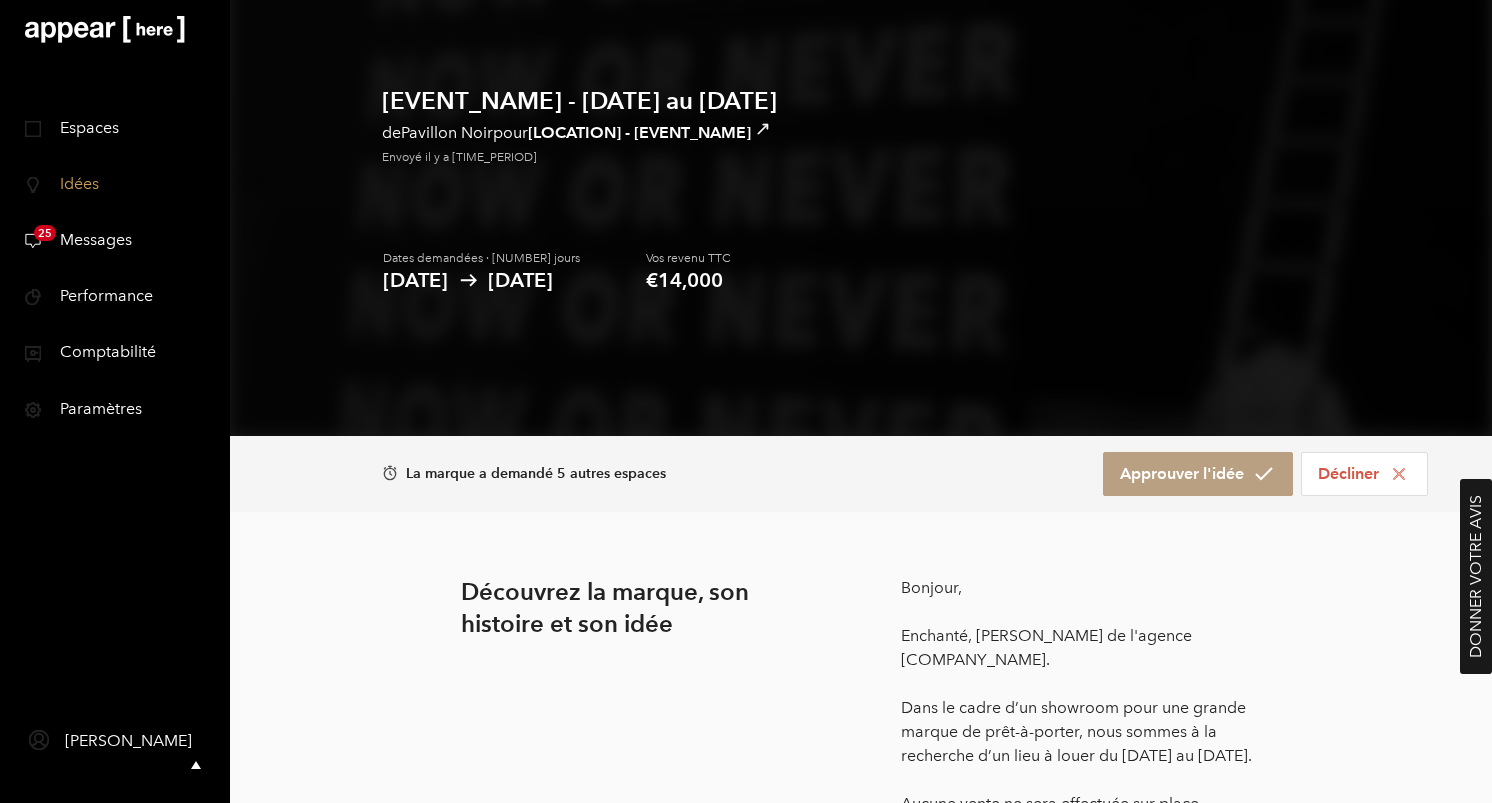 scroll, scrollTop: 52, scrollLeft: 0, axis: vertical 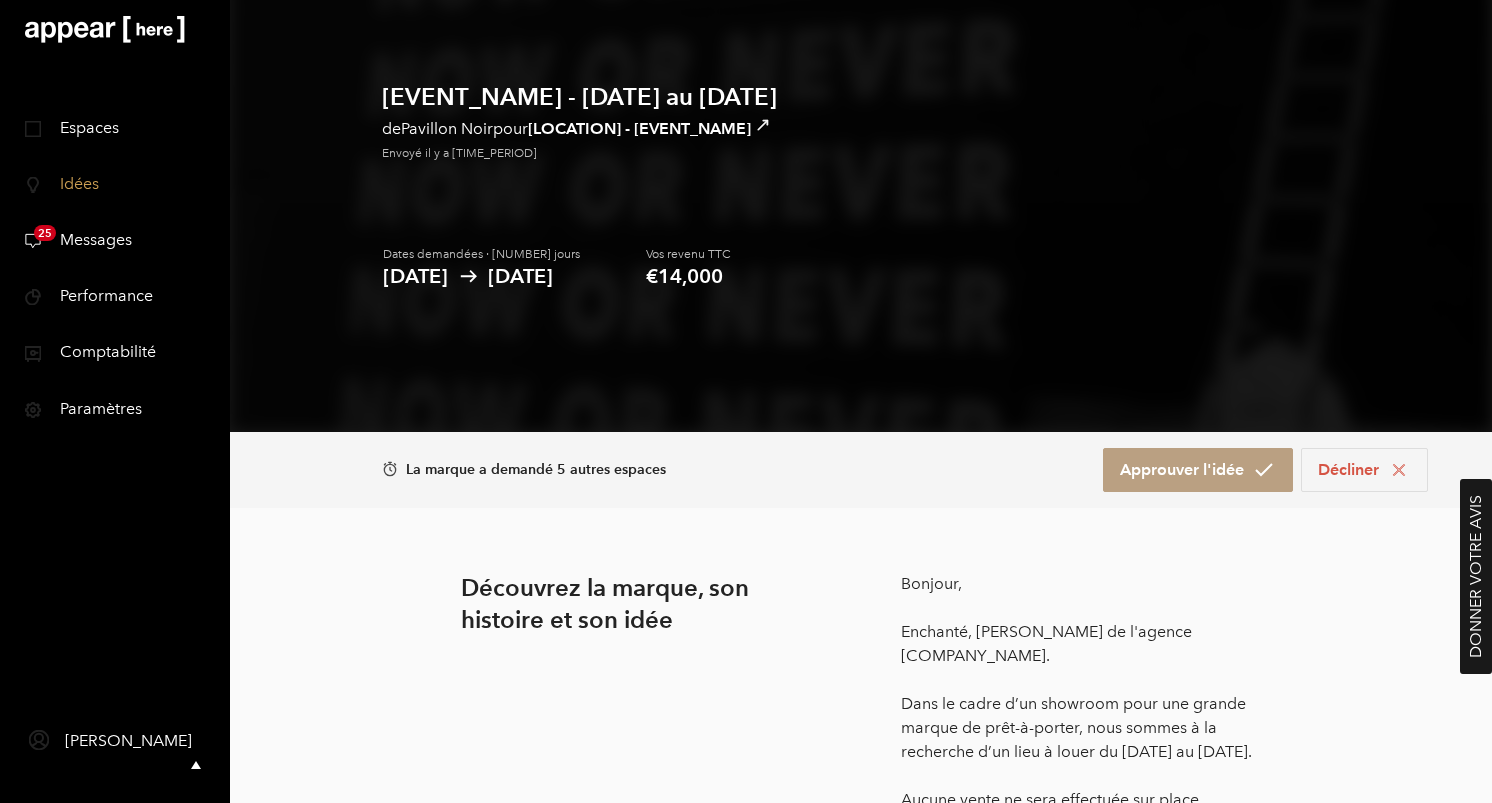 click on "Décliner" at bounding box center (1364, 470) 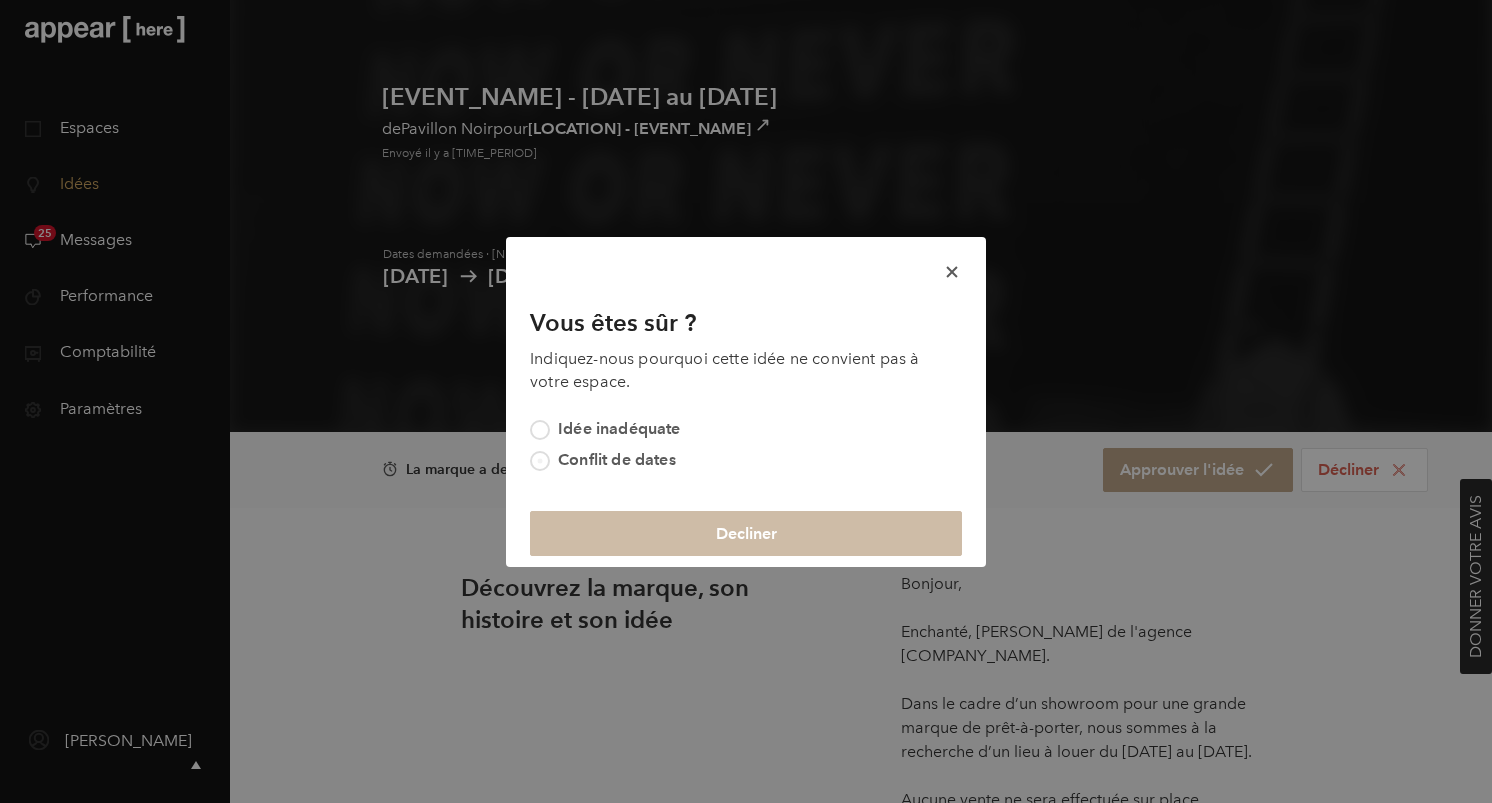click at bounding box center [540, 461] 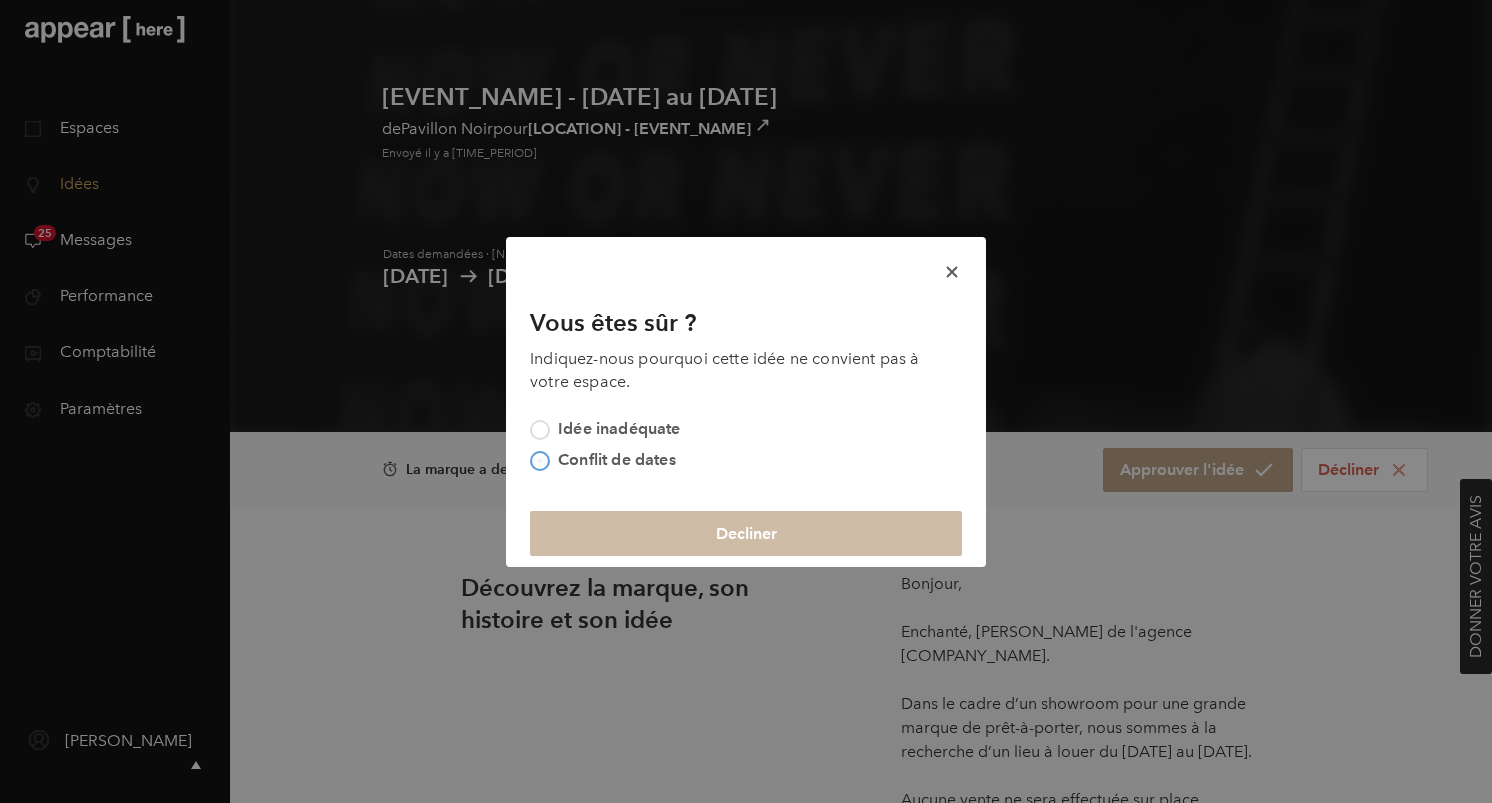 click on "date_conflict Conflit de dates" at bounding box center (536, 454) 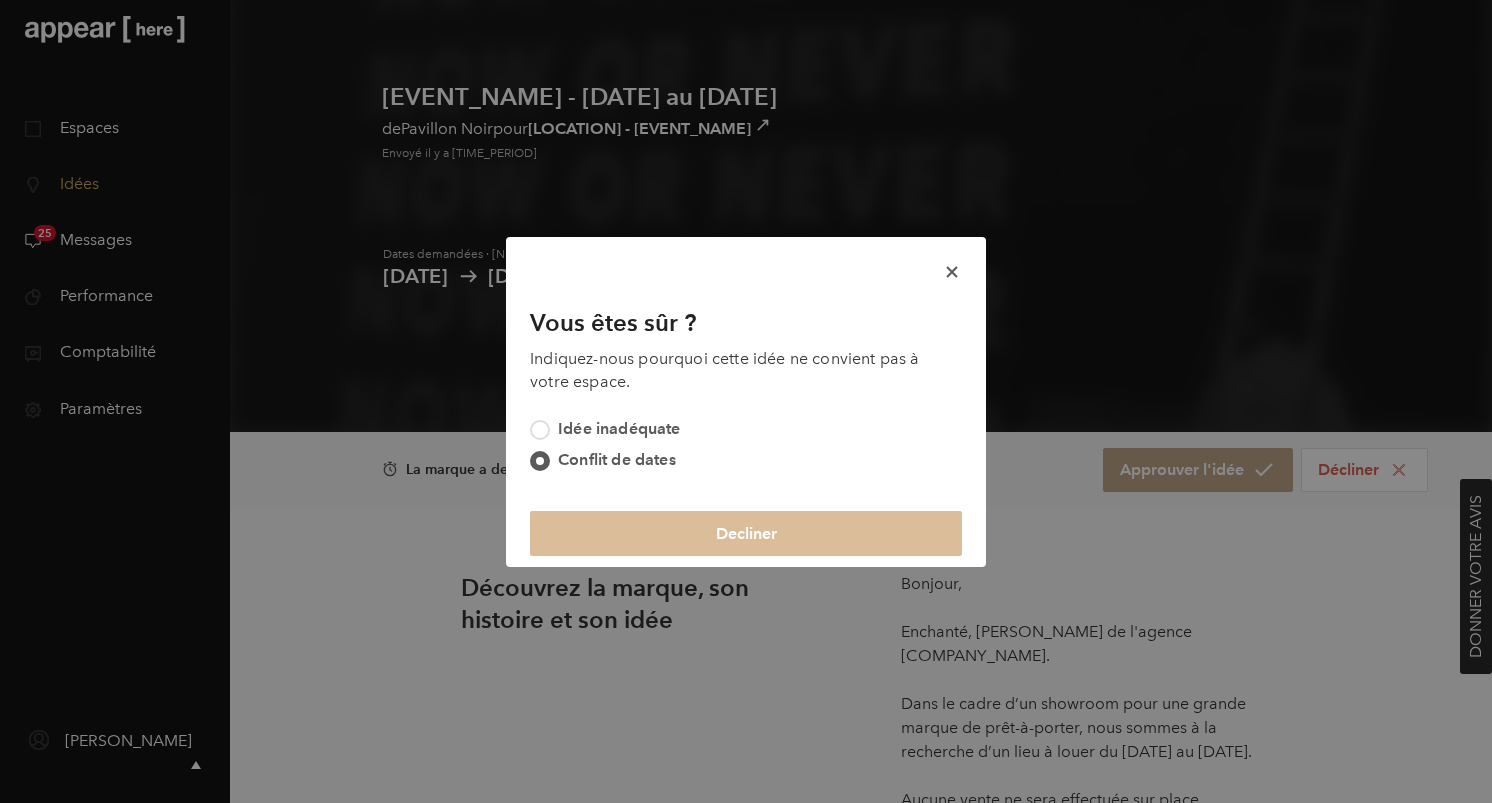 click on "Decliner" at bounding box center [746, 533] 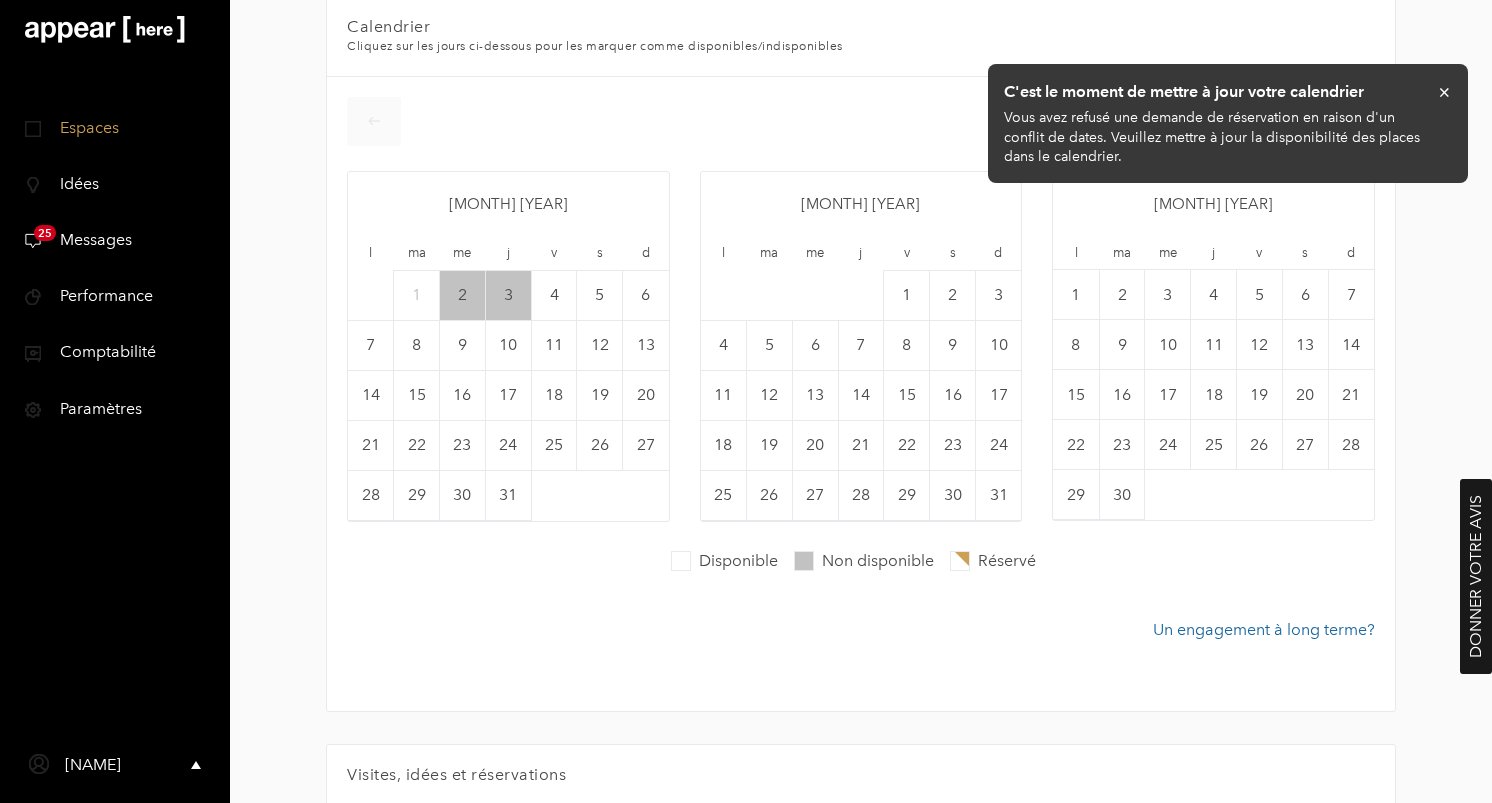 scroll, scrollTop: 616, scrollLeft: 0, axis: vertical 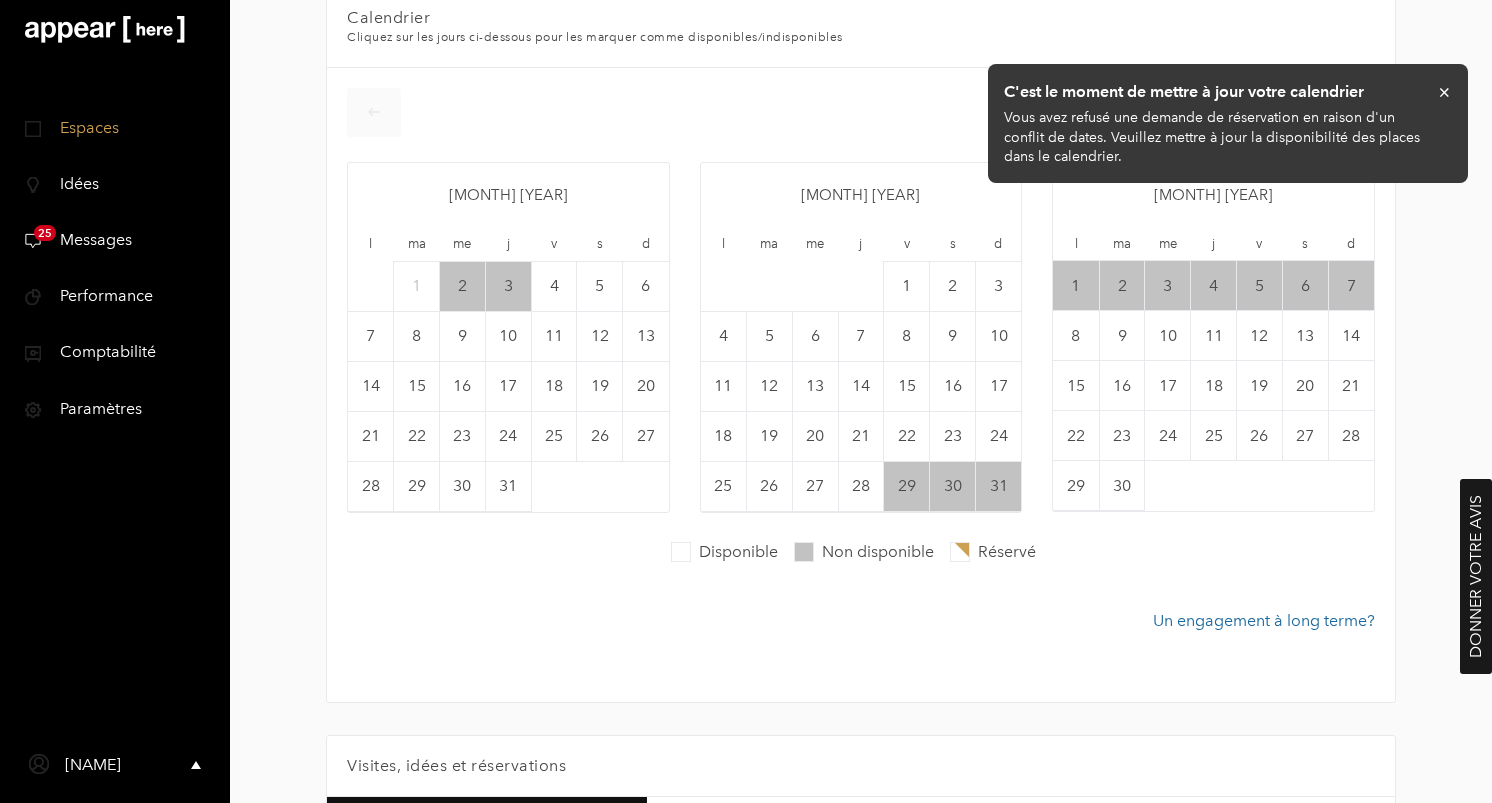 drag, startPoint x: 902, startPoint y: 487, endPoint x: 1338, endPoint y: 276, distance: 484.3728 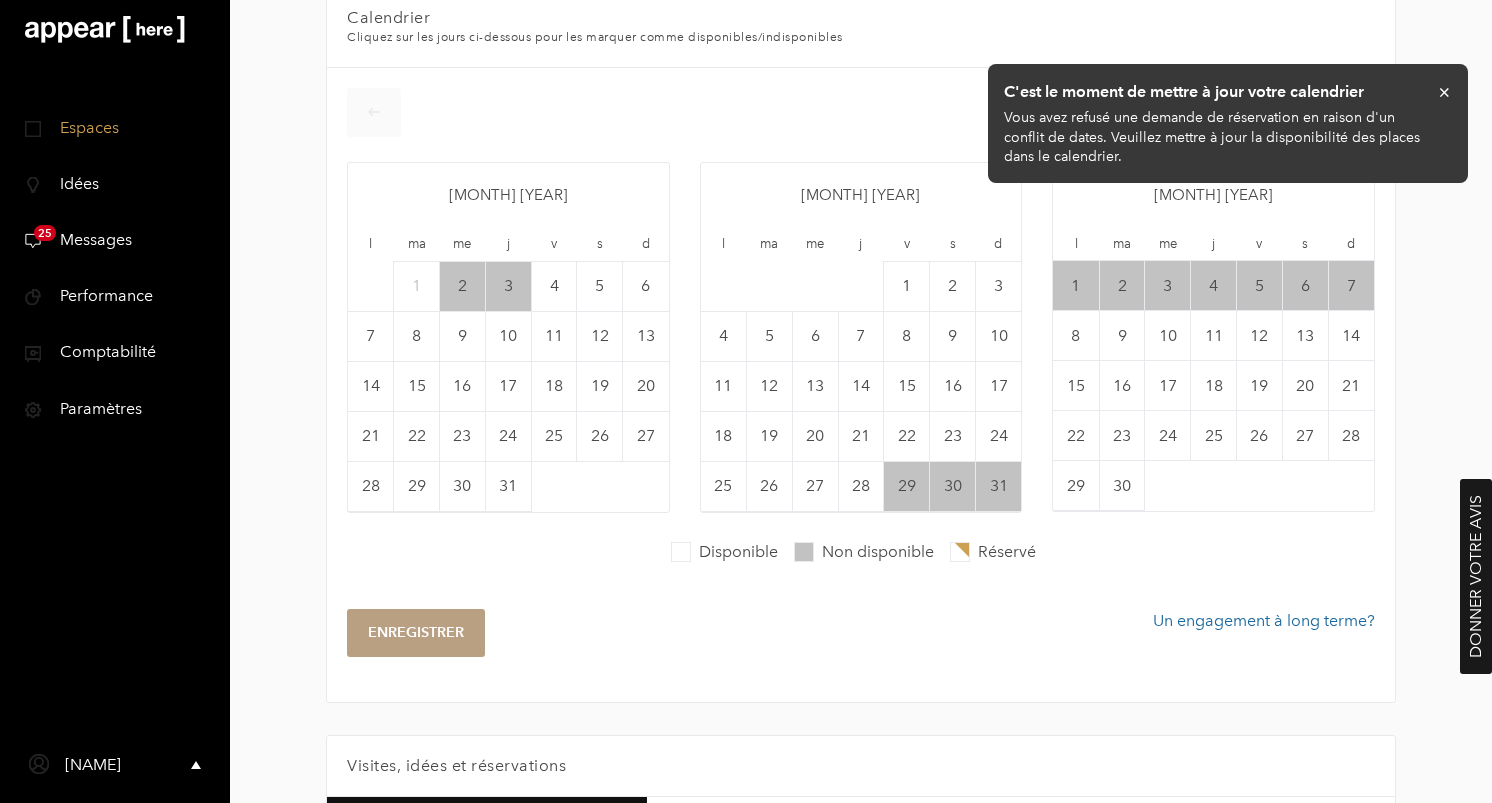 click on "×" at bounding box center [1444, 91] 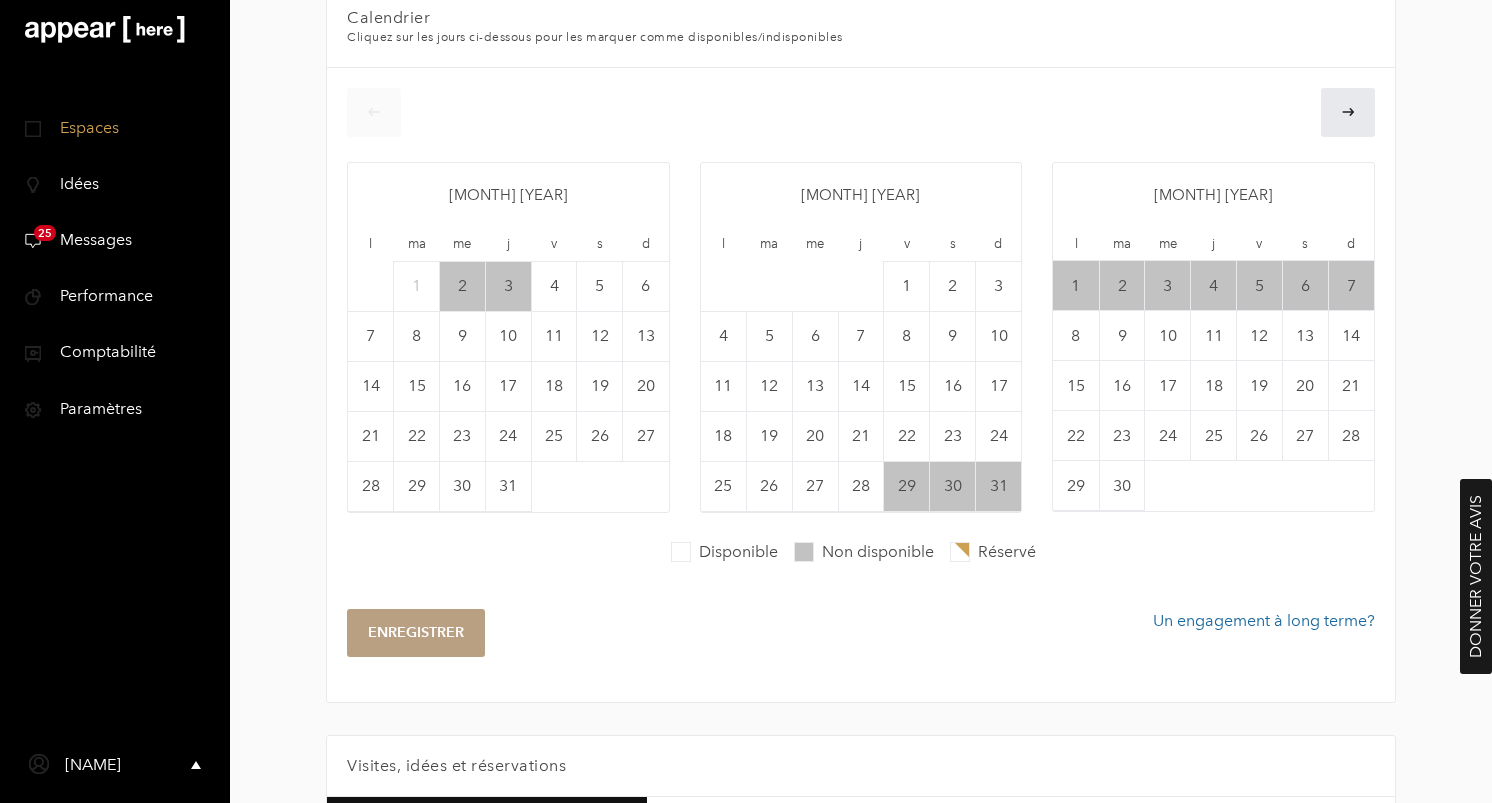 click on "Enregistrer Un engagement à long terme?" at bounding box center [861, 633] 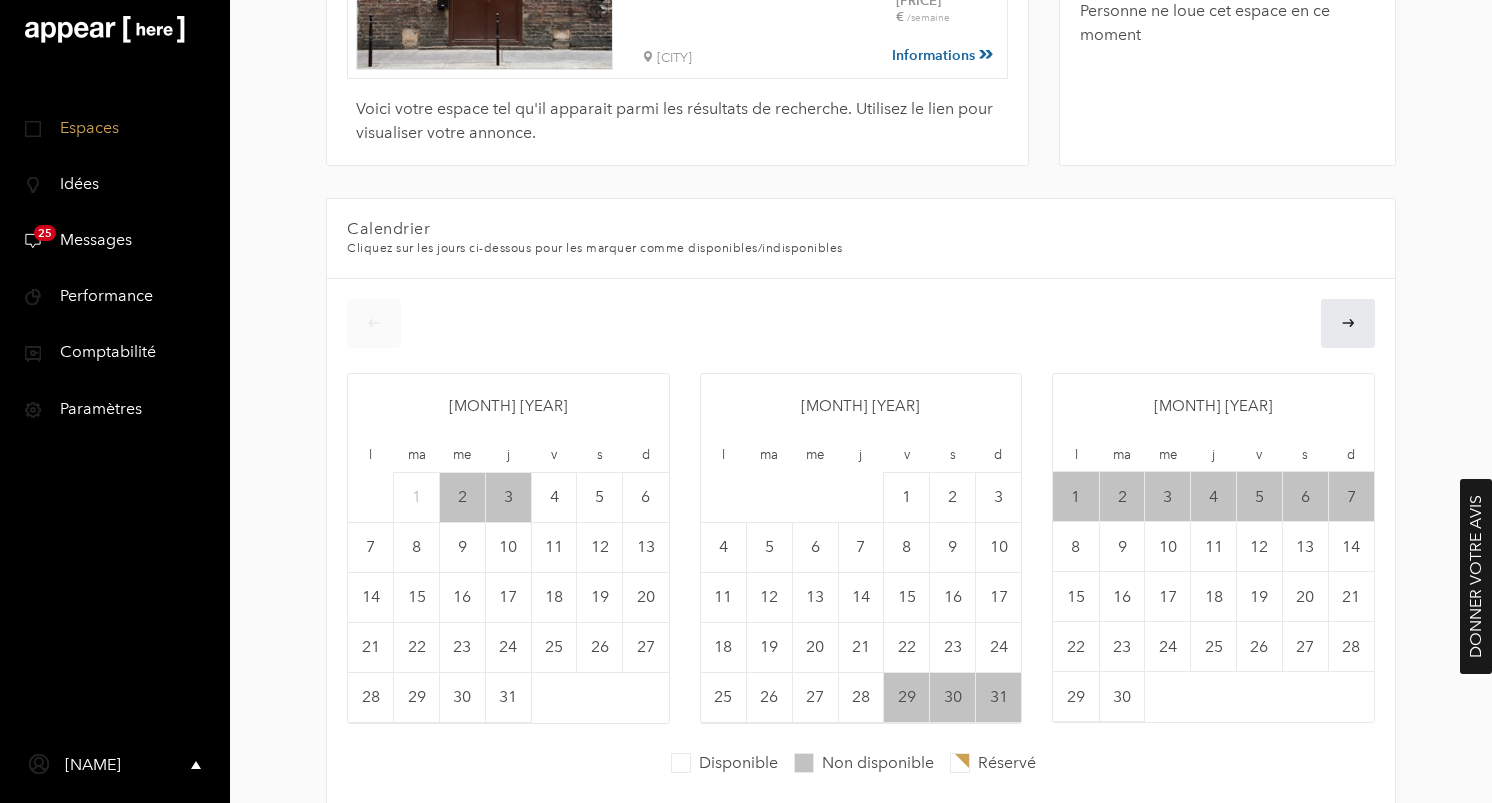 scroll, scrollTop: 404, scrollLeft: 0, axis: vertical 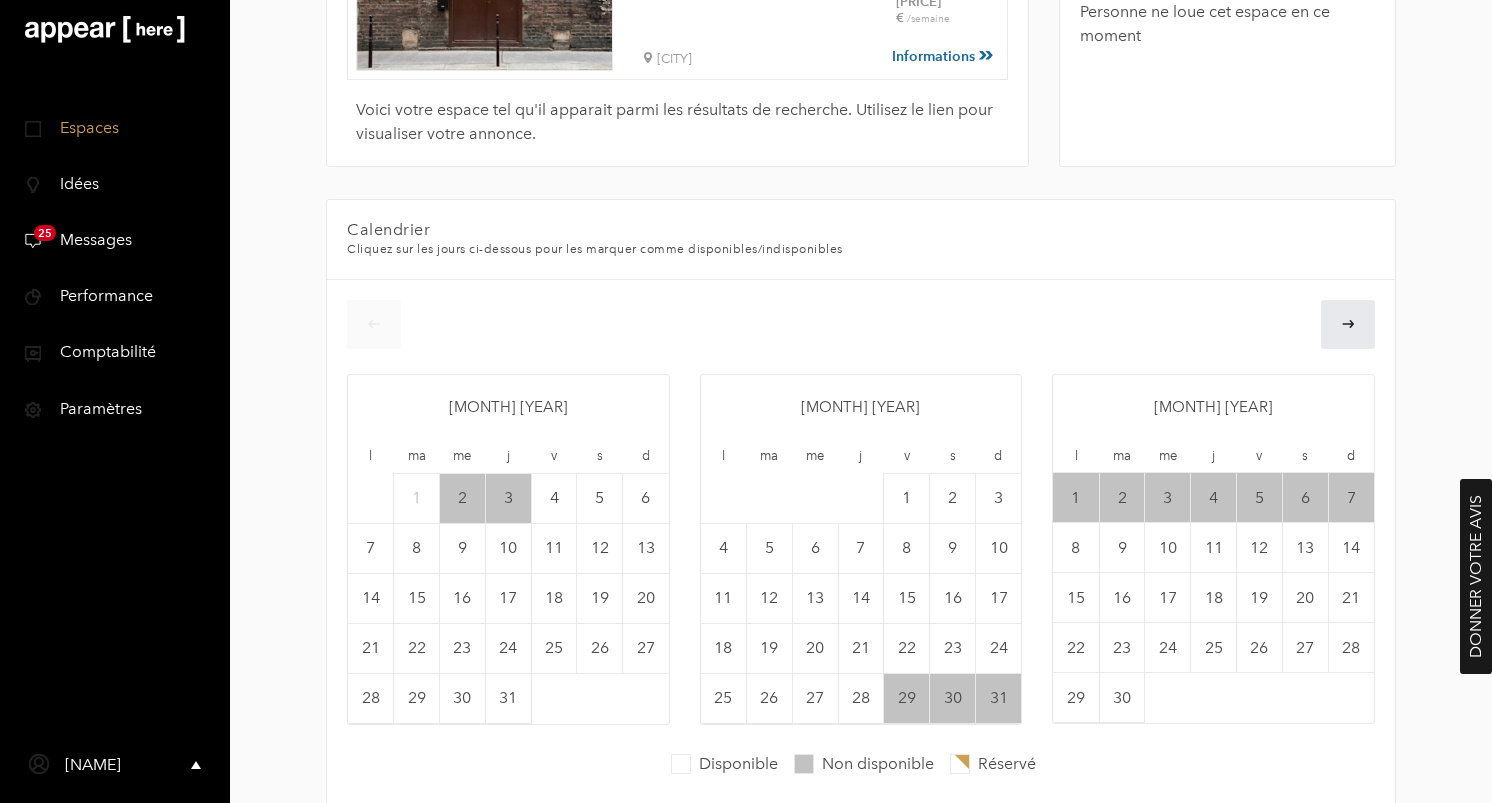 click on "Idées" at bounding box center (72, 183) 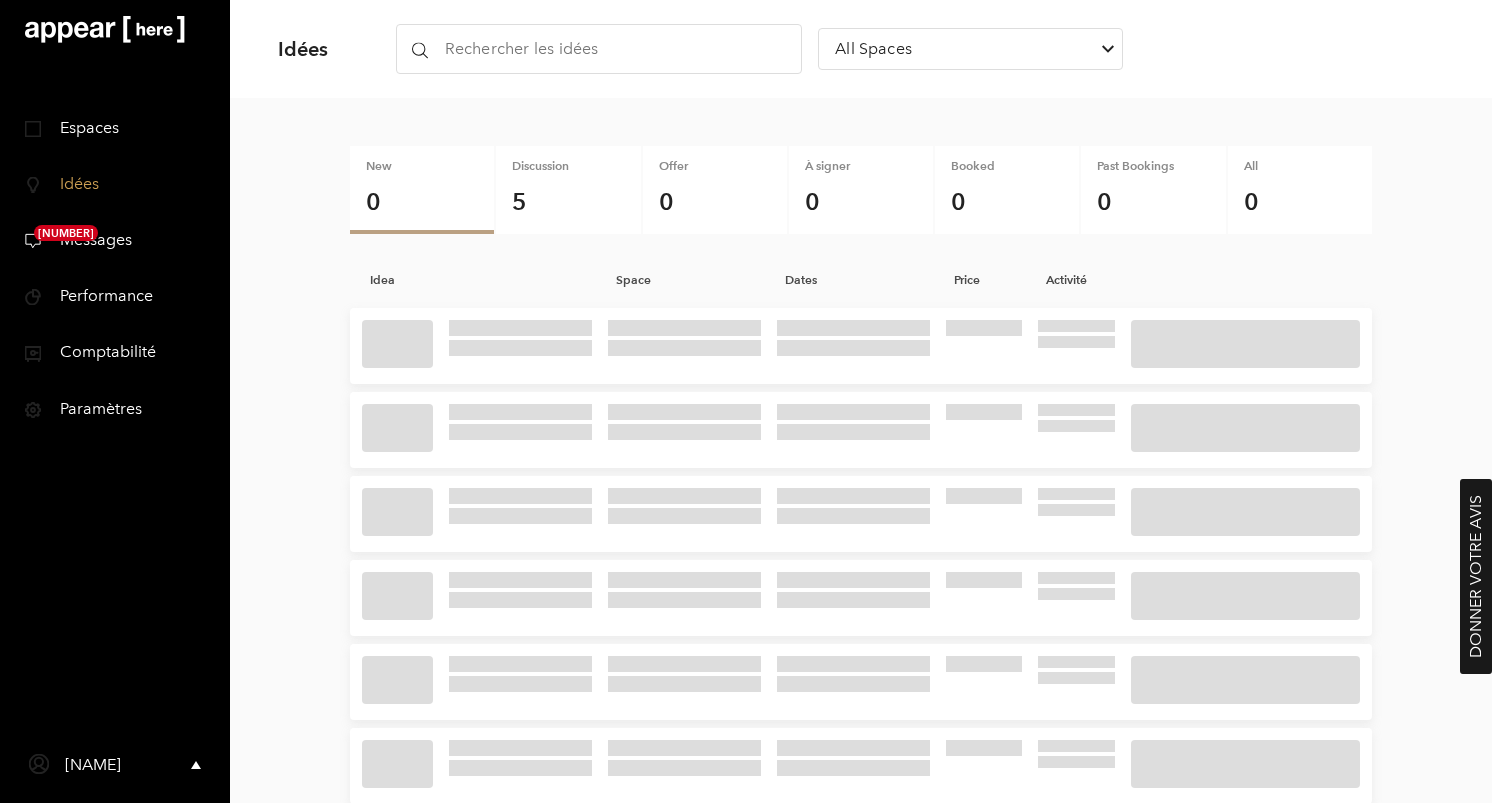 scroll, scrollTop: 0, scrollLeft: 0, axis: both 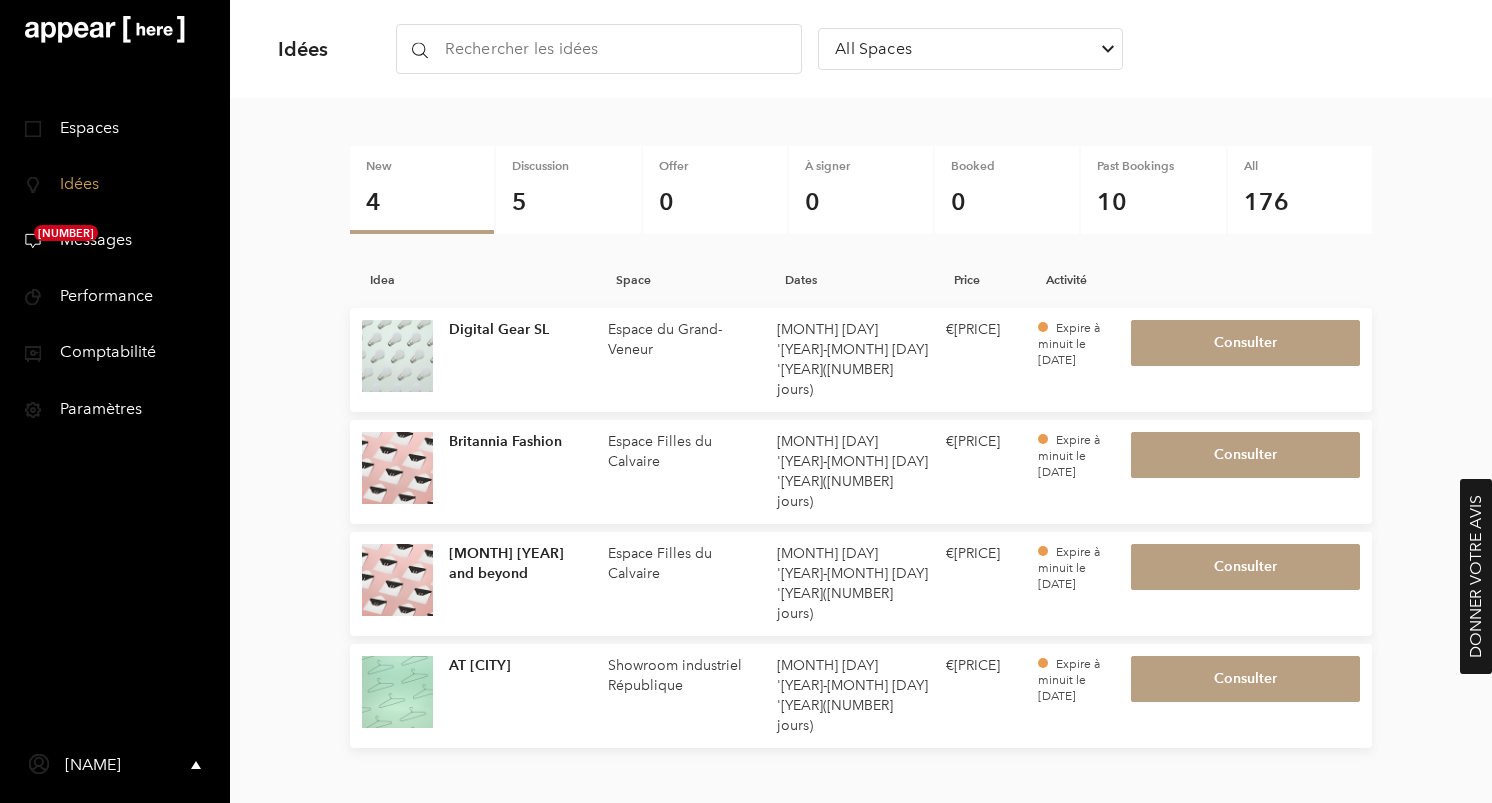click on "Messages" at bounding box center (88, 239) 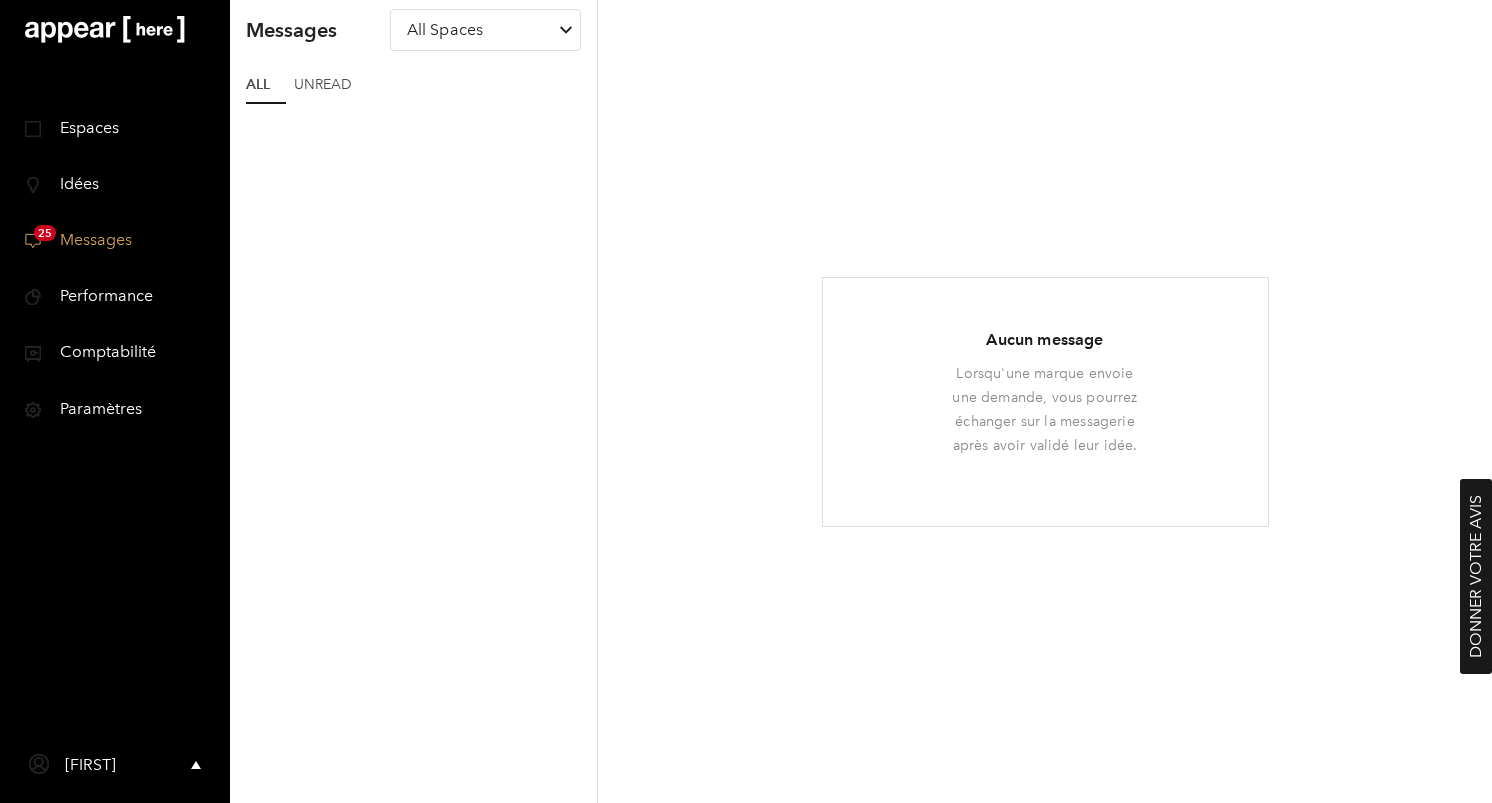 scroll, scrollTop: 0, scrollLeft: 0, axis: both 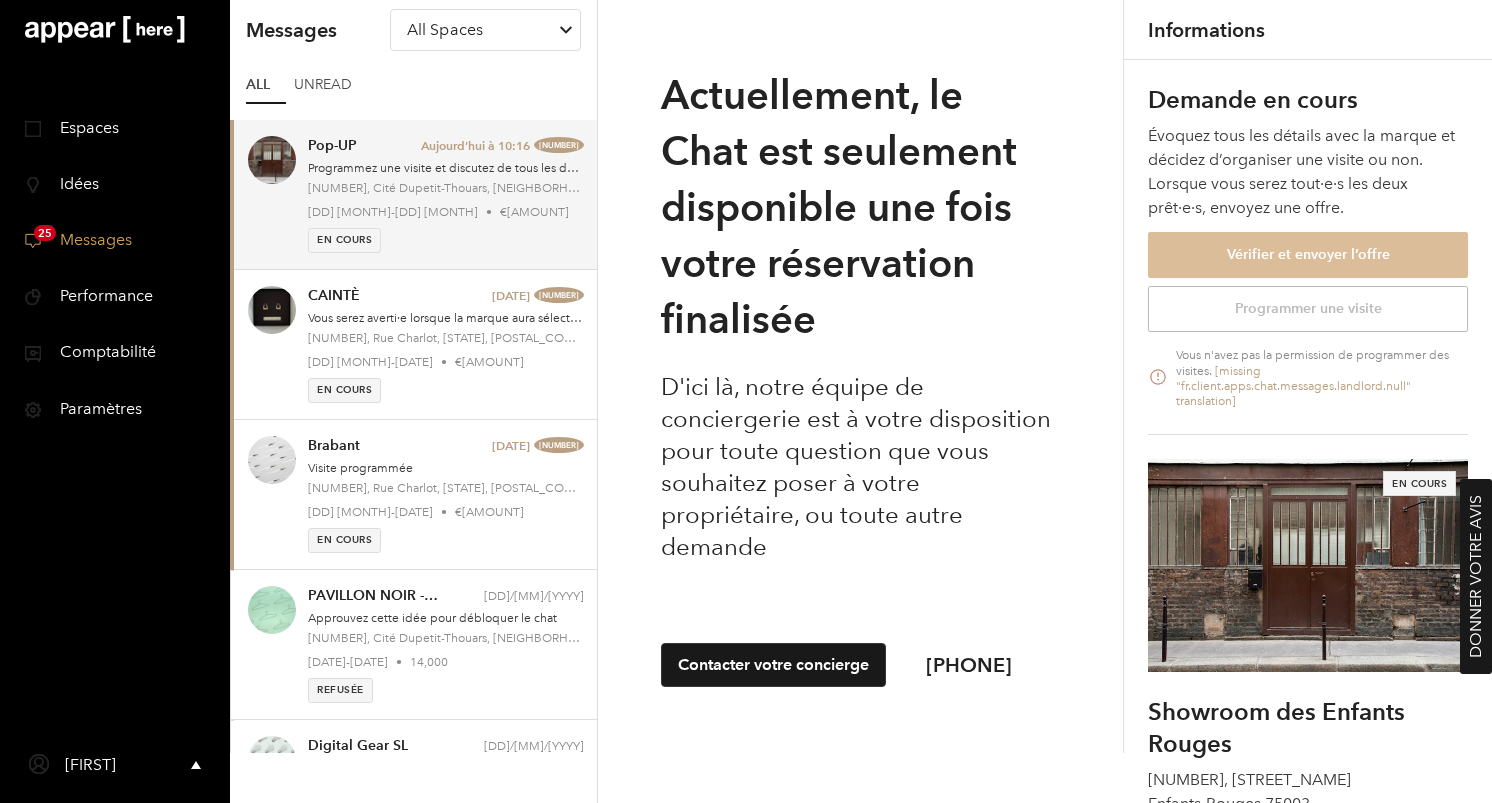click on "Vérifier et envoyer l’offre" at bounding box center (1308, 255) 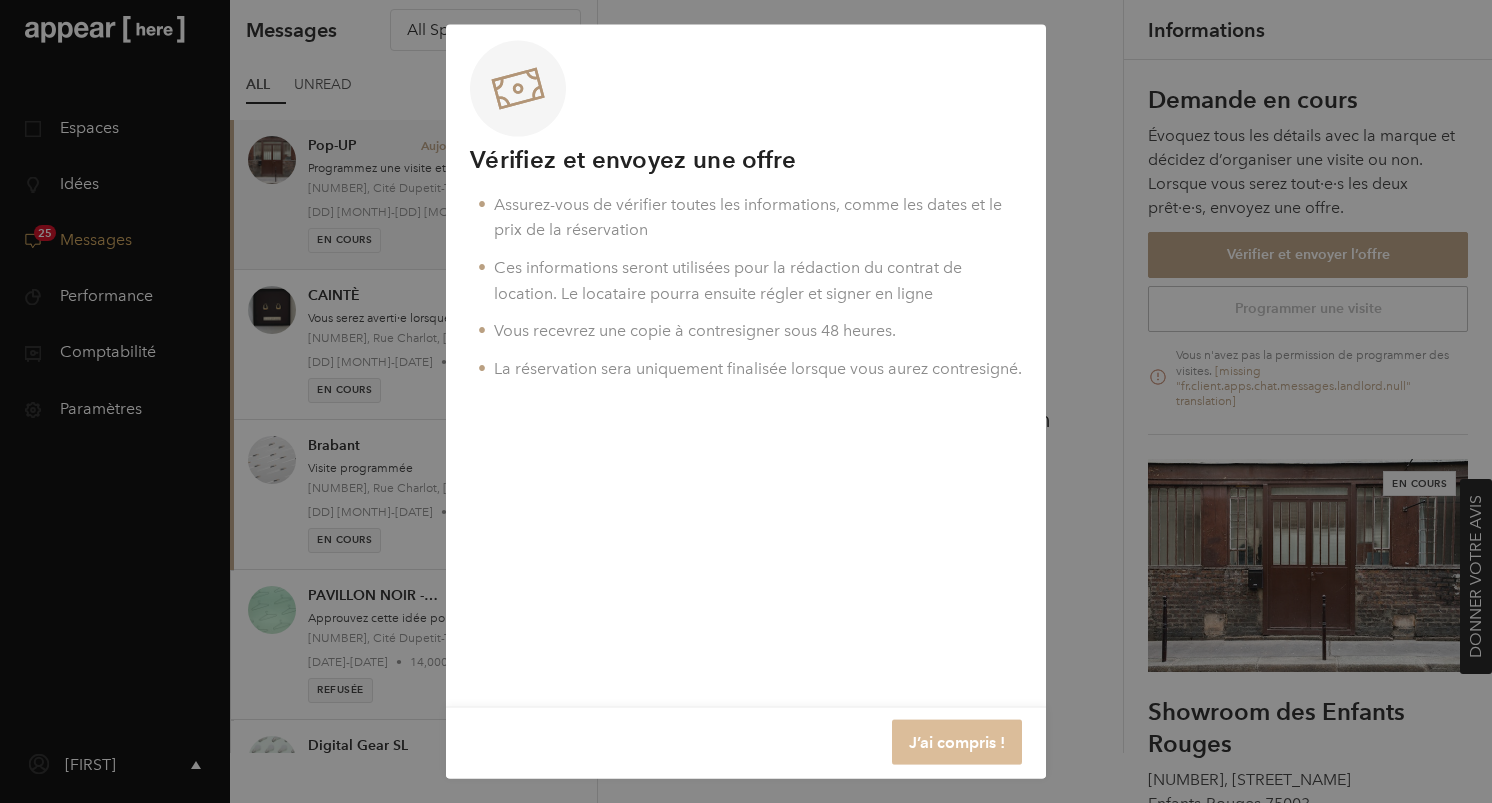 click on "J’ai compris !" at bounding box center [957, 742] 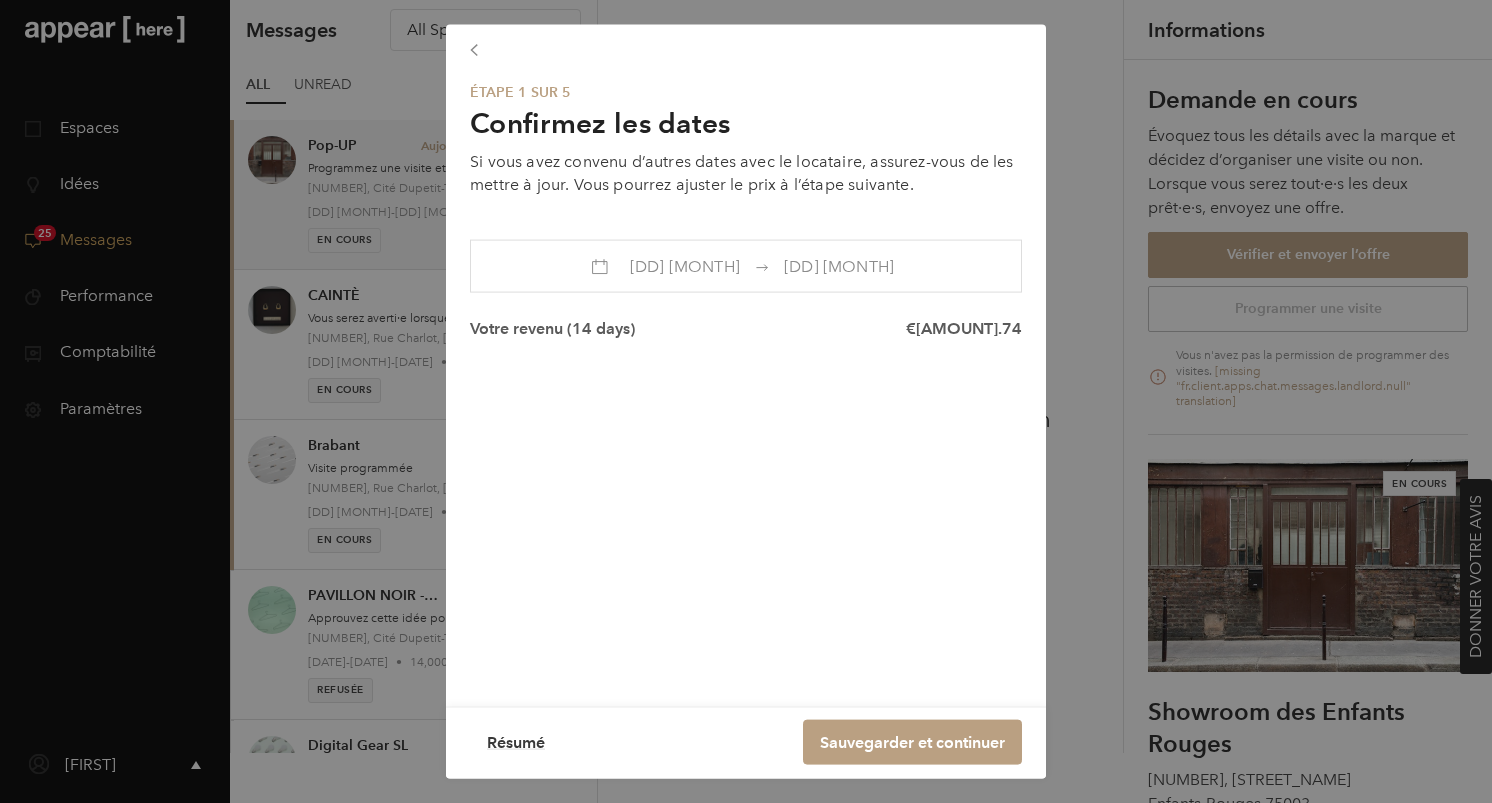 click on "[DD] [MONTH]" at bounding box center (685, 266) 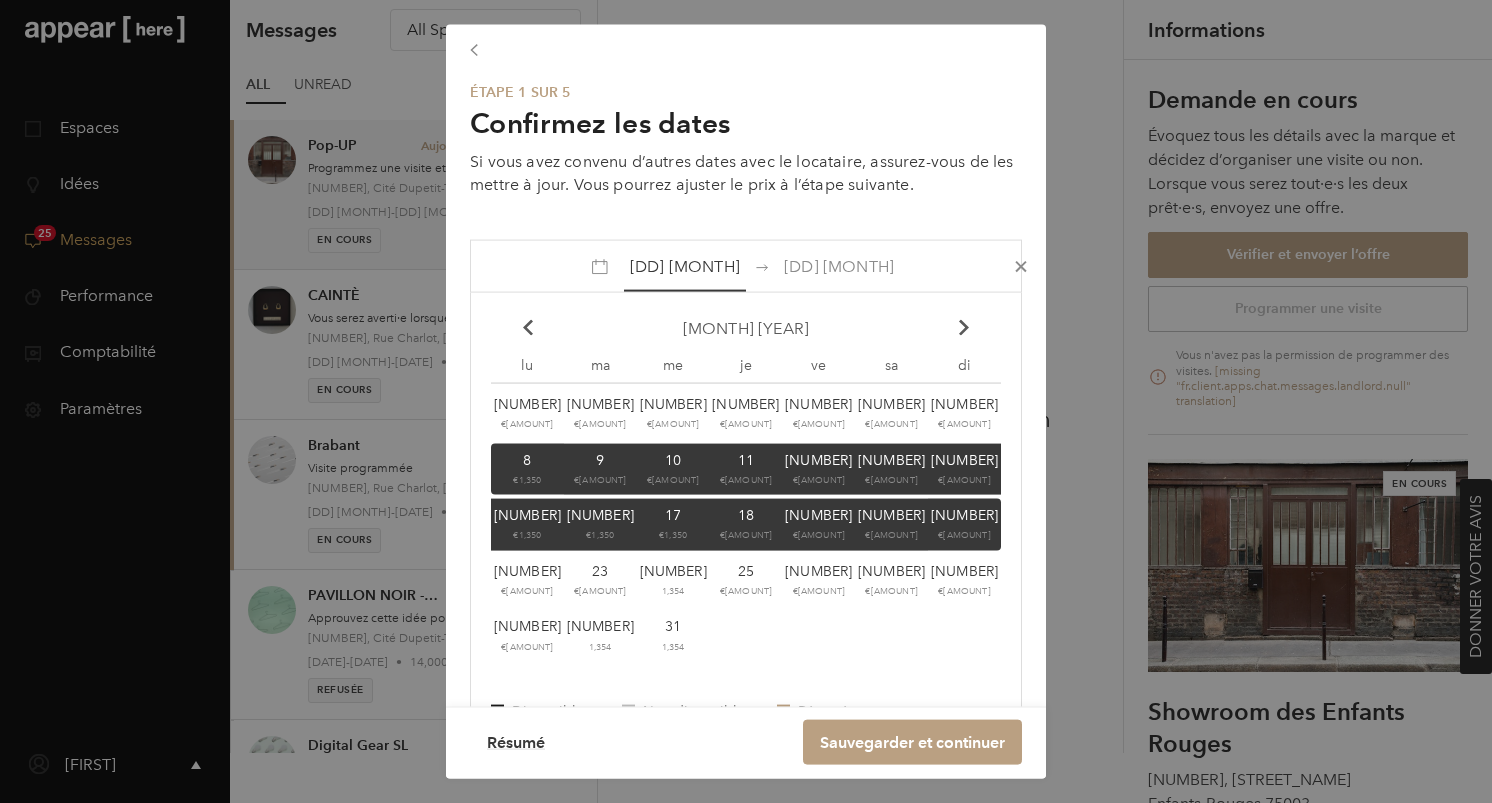 scroll, scrollTop: 113, scrollLeft: 0, axis: vertical 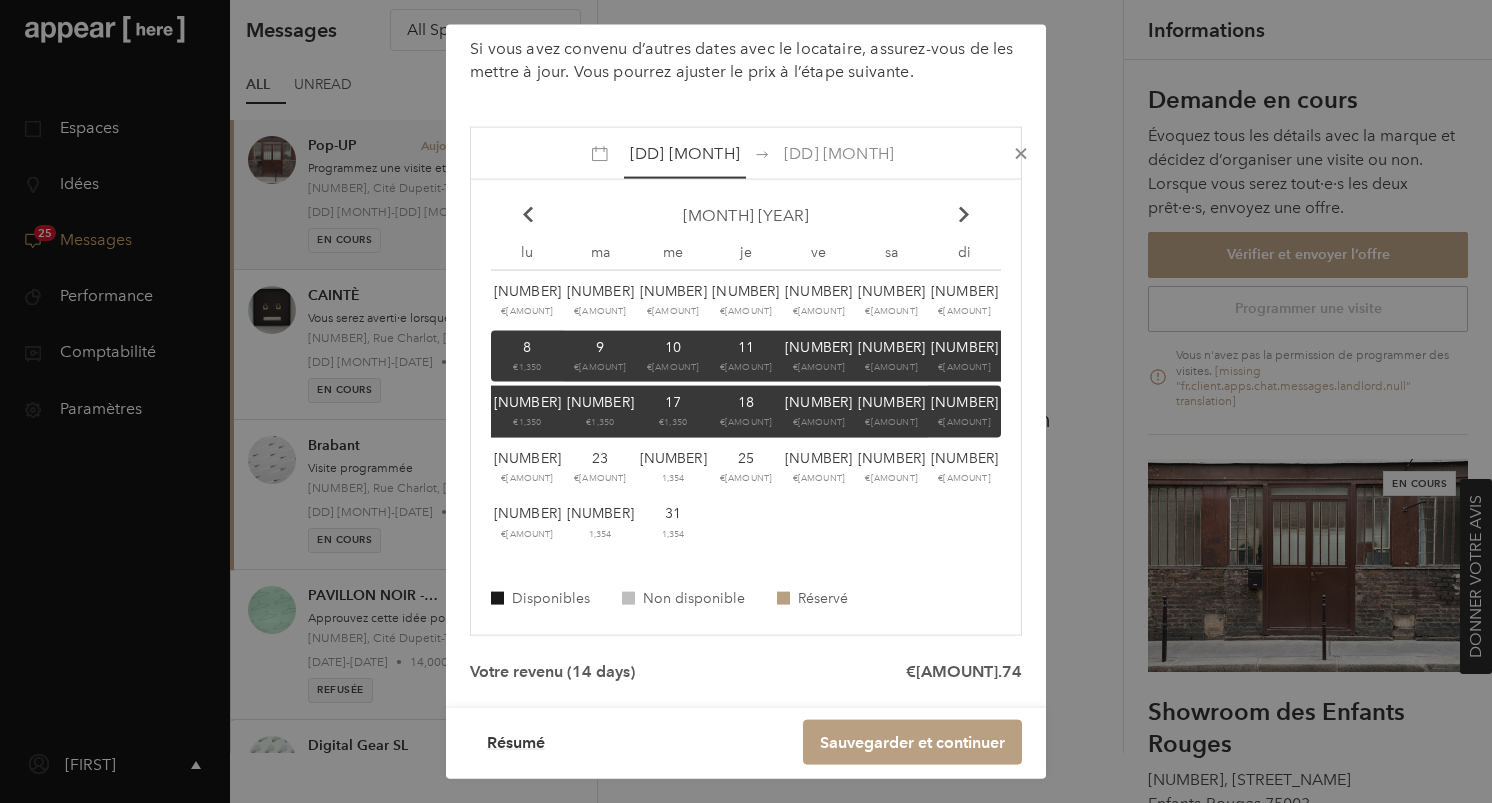 click on "Votre revenu (14 days) 16,978.74" at bounding box center [746, 672] 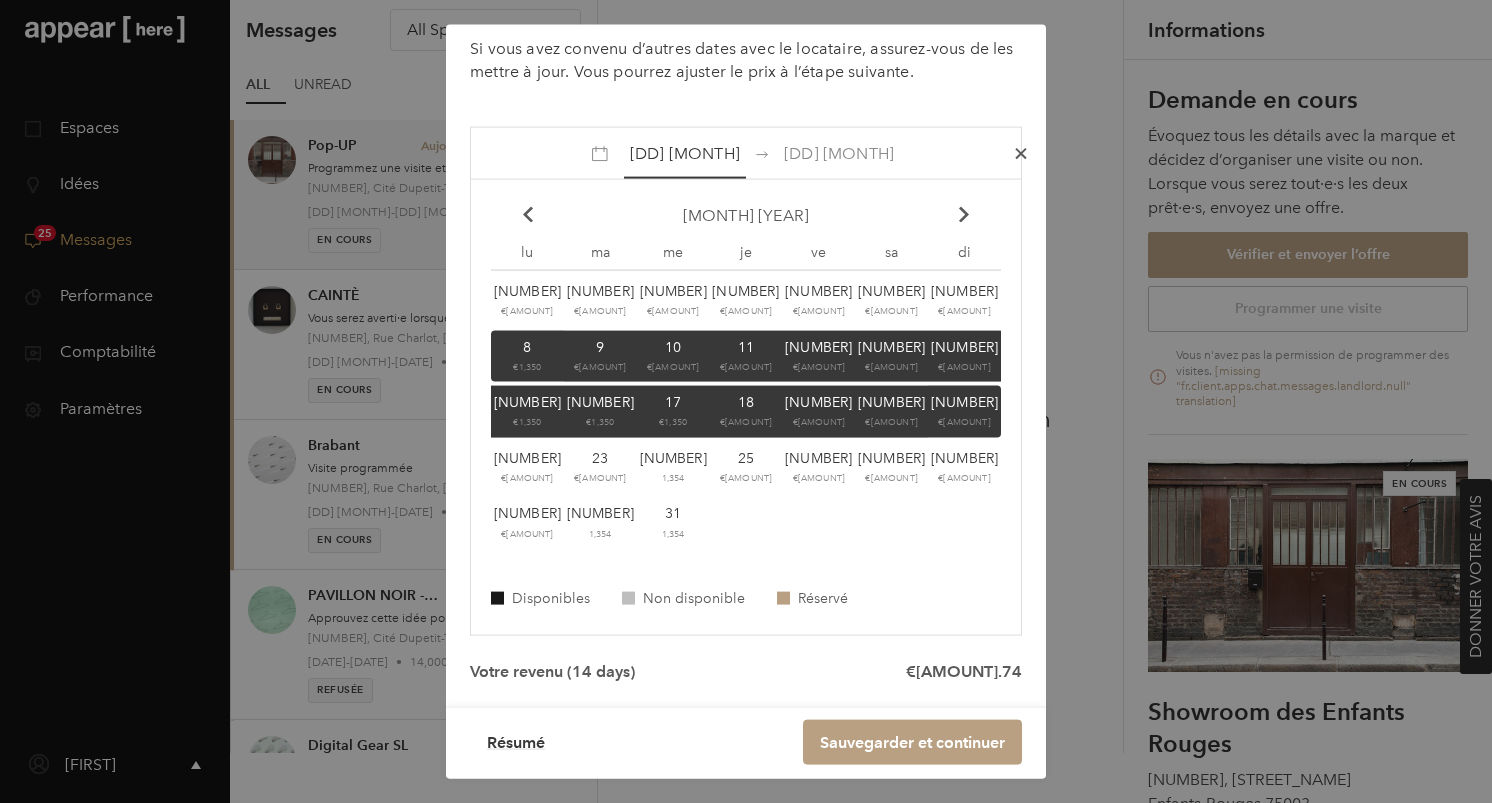click at bounding box center (1020, 153) 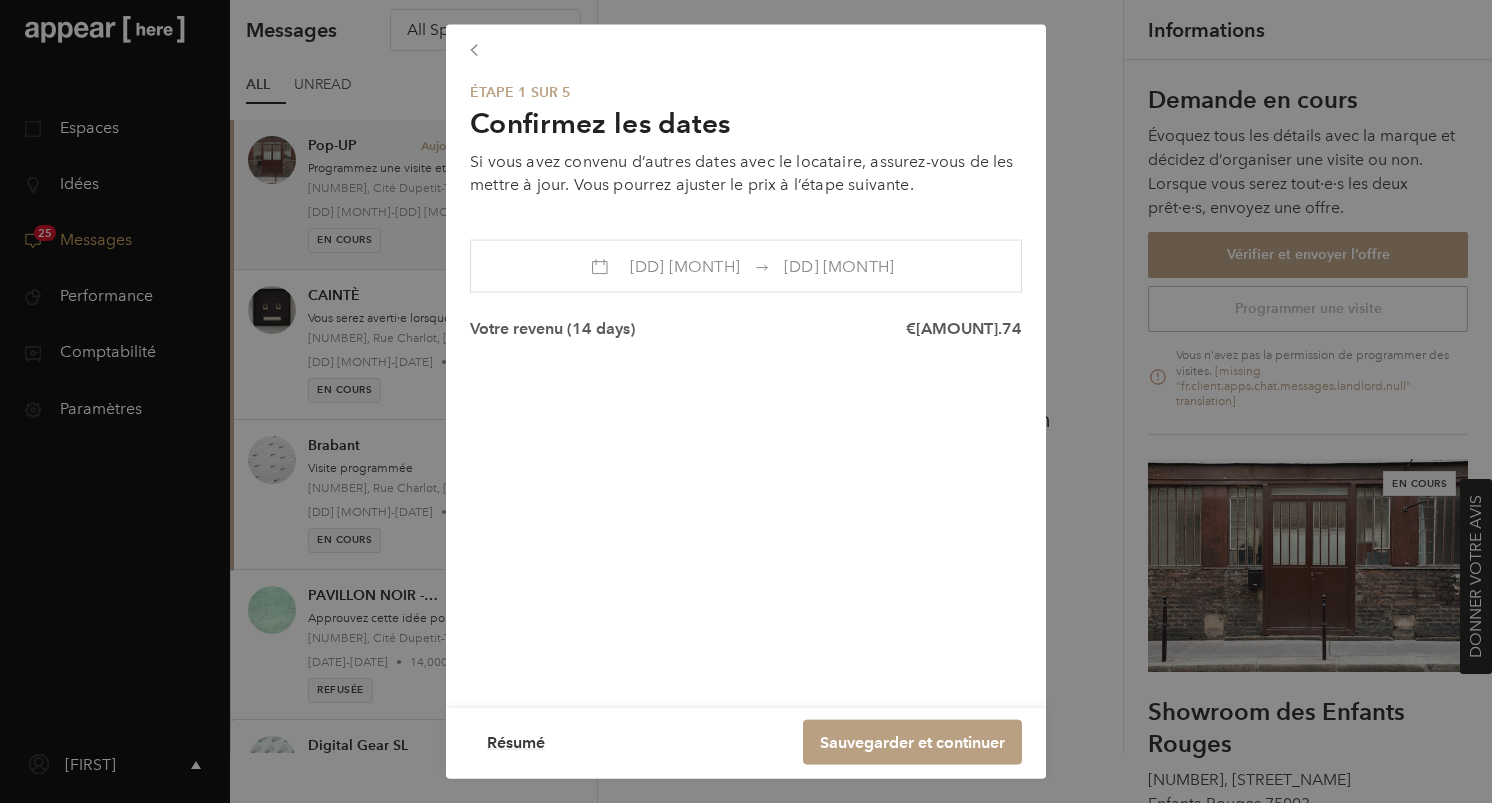 scroll, scrollTop: 0, scrollLeft: 0, axis: both 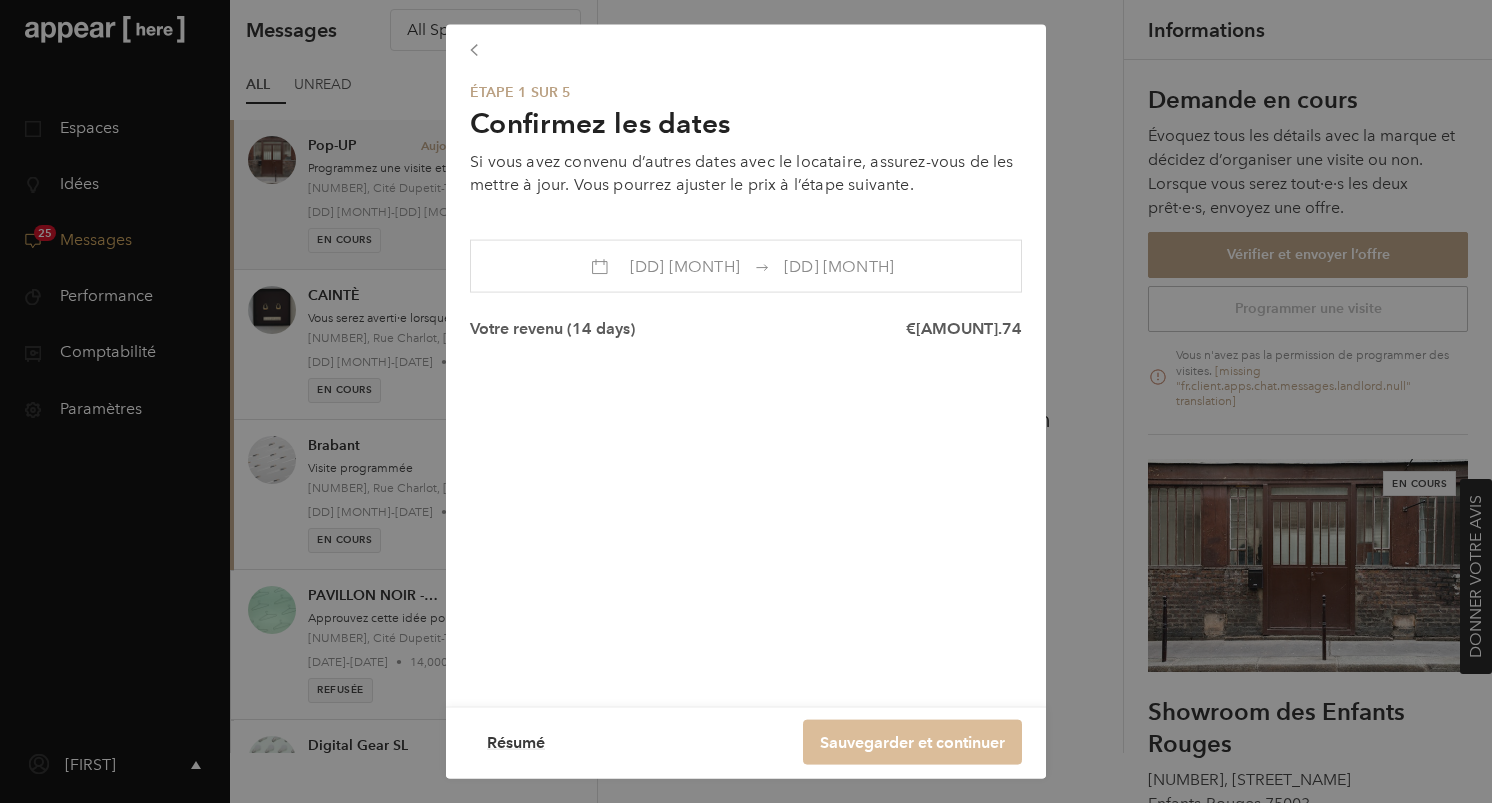 click on "Sauvegarder et continuer" at bounding box center [912, 742] 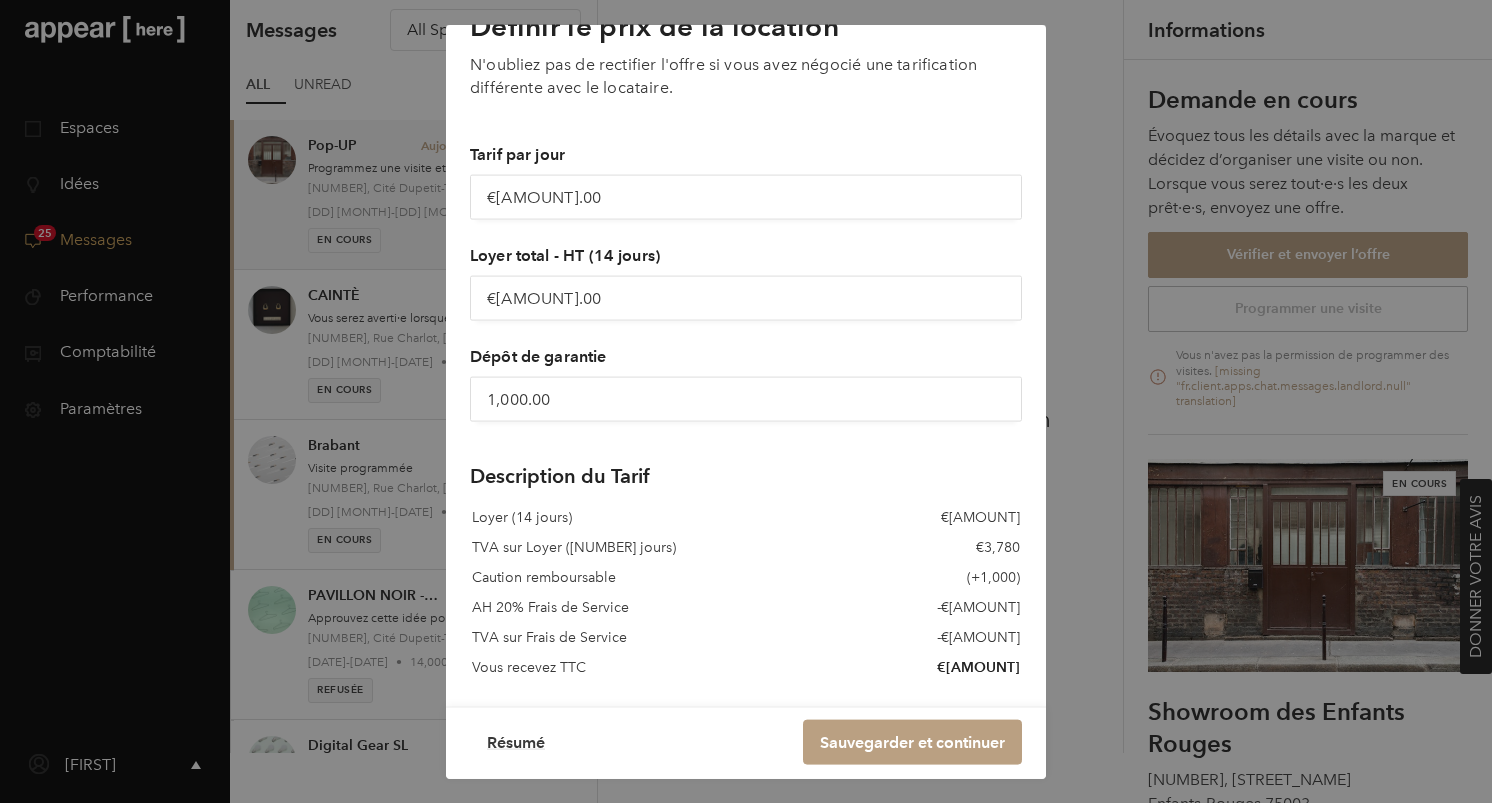 scroll, scrollTop: 102, scrollLeft: 0, axis: vertical 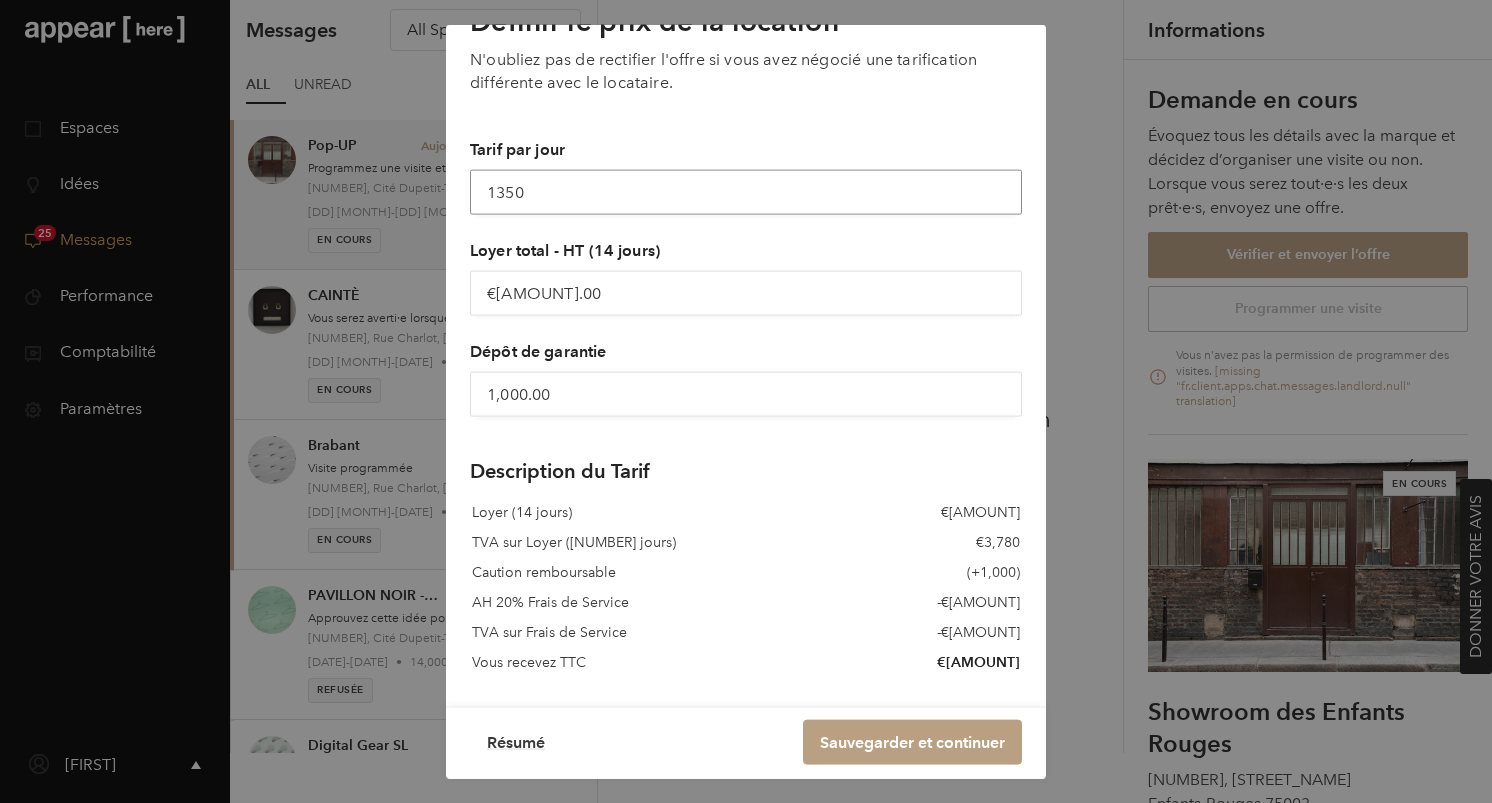 click on "1350" at bounding box center [746, 192] 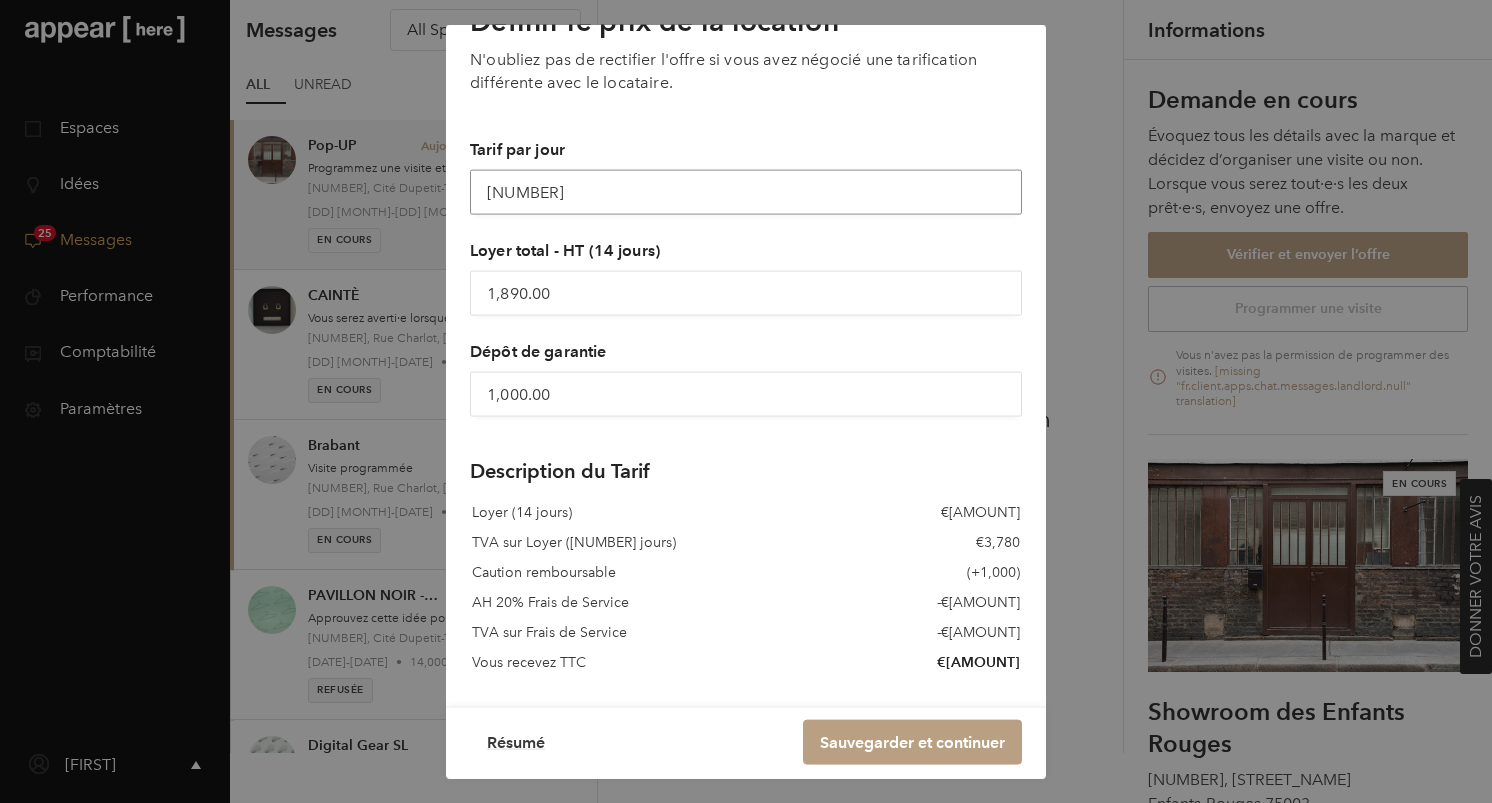 scroll, scrollTop: 0, scrollLeft: 0, axis: both 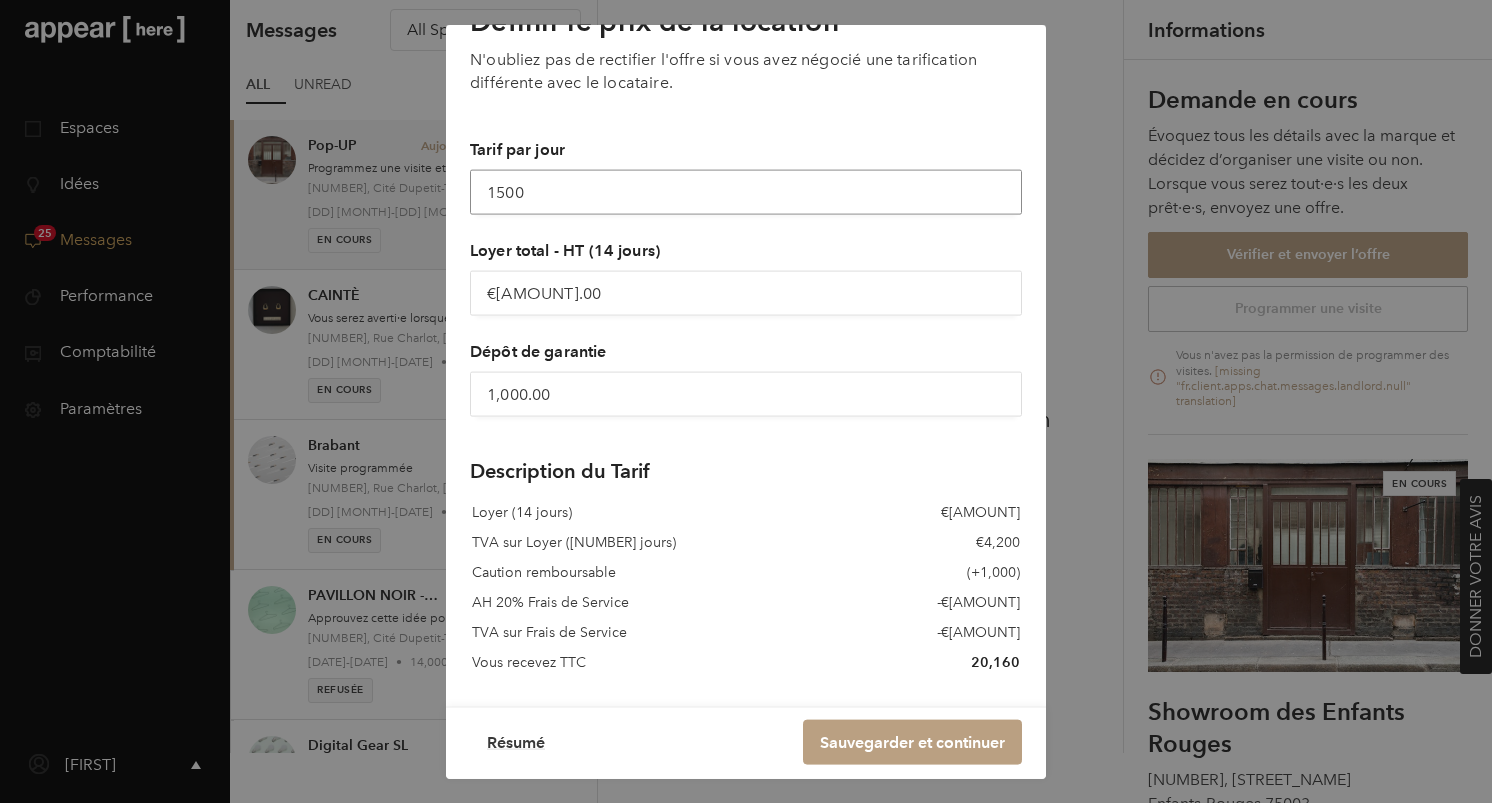 type on "1500" 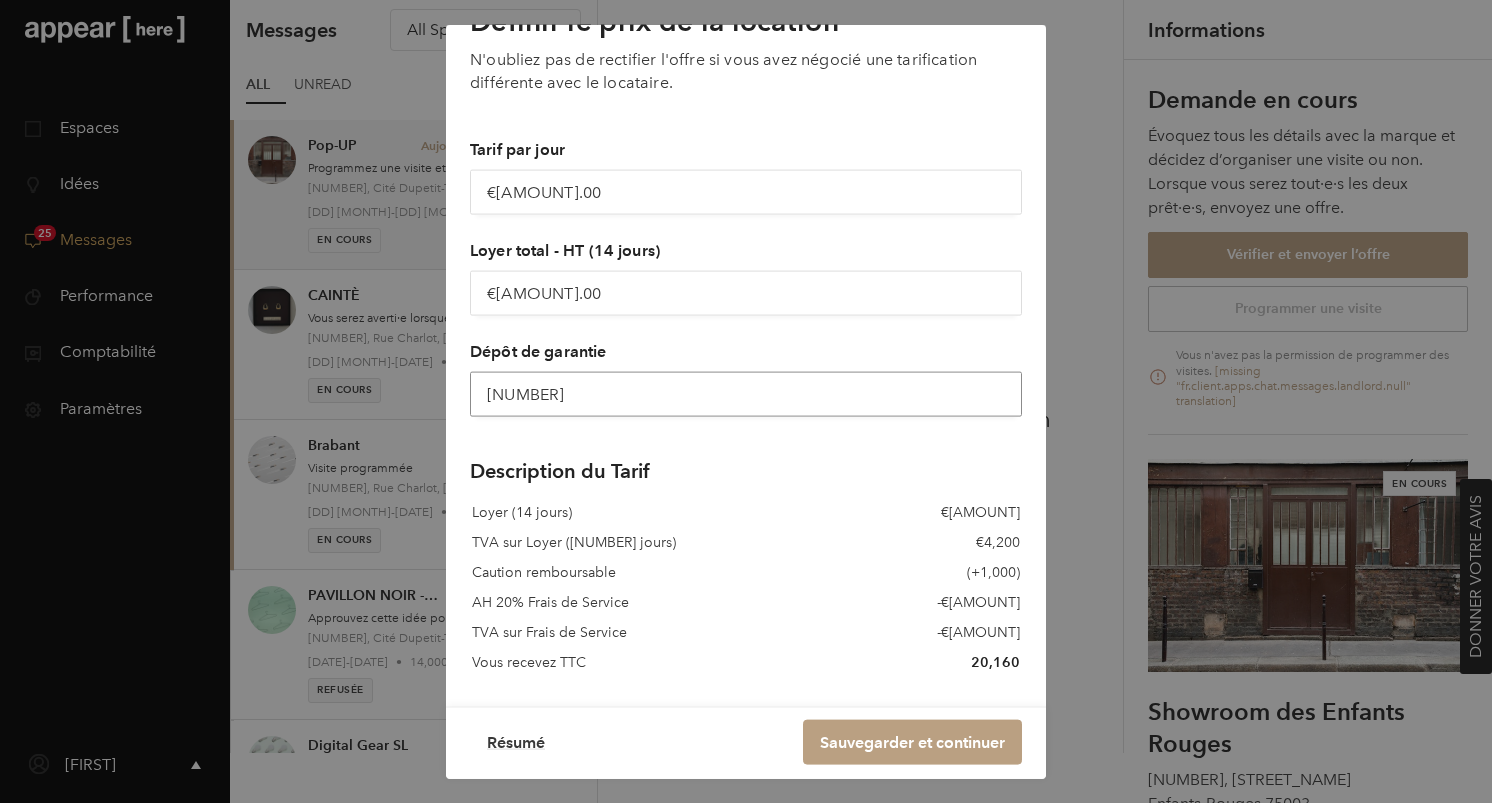 click on "[NUMBER]" at bounding box center [746, 394] 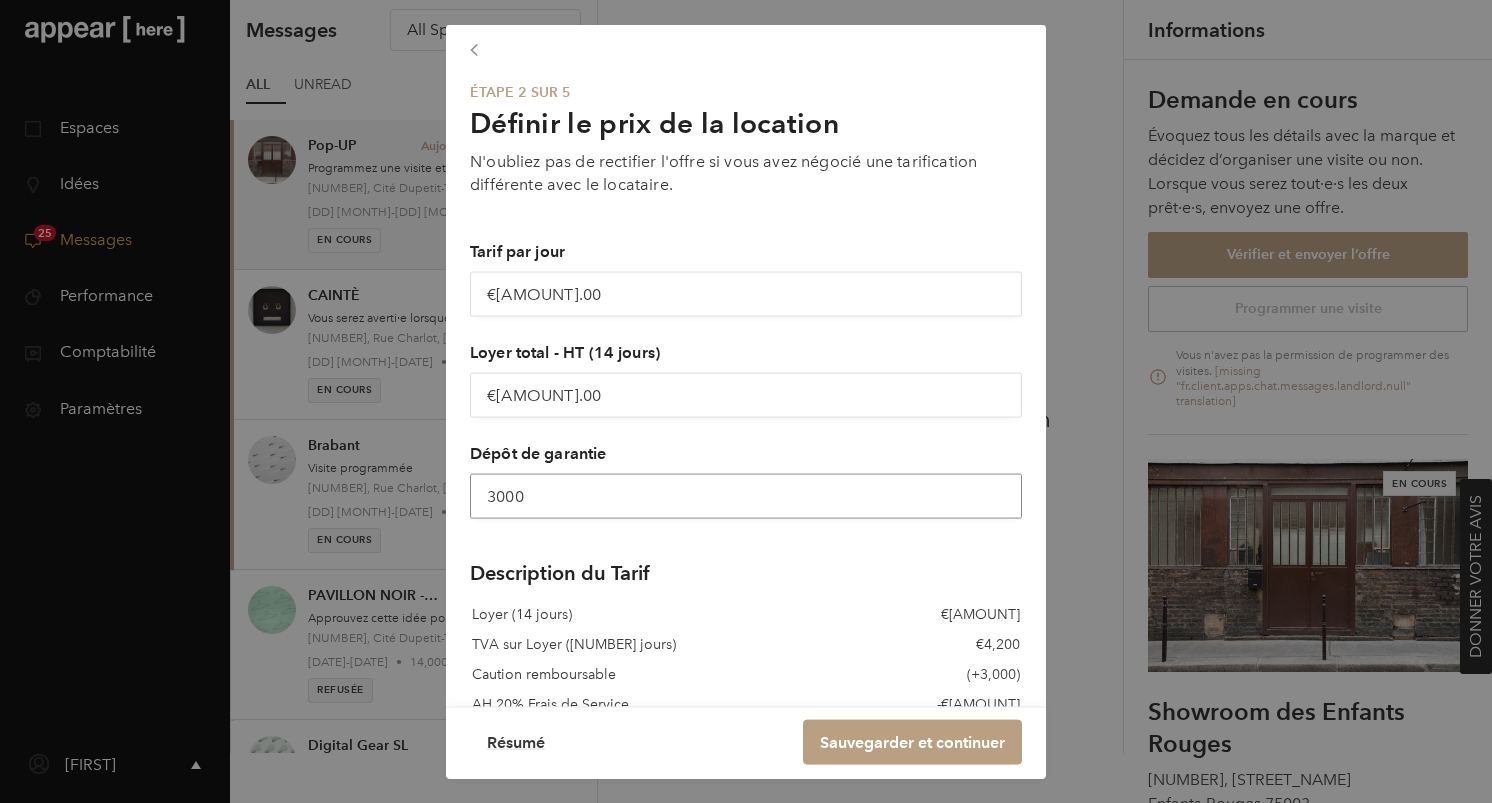 scroll, scrollTop: 102, scrollLeft: 0, axis: vertical 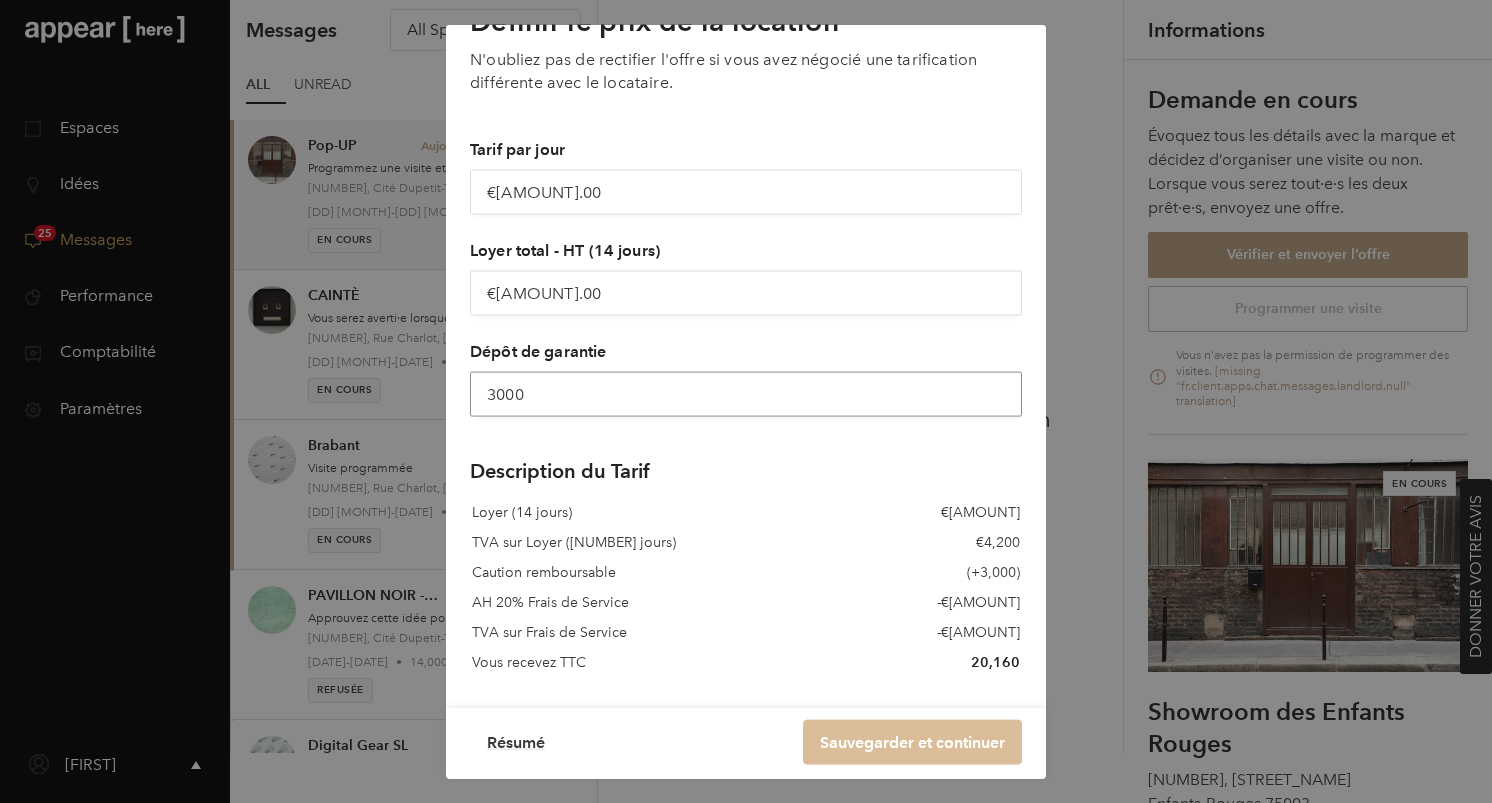 type on "3000" 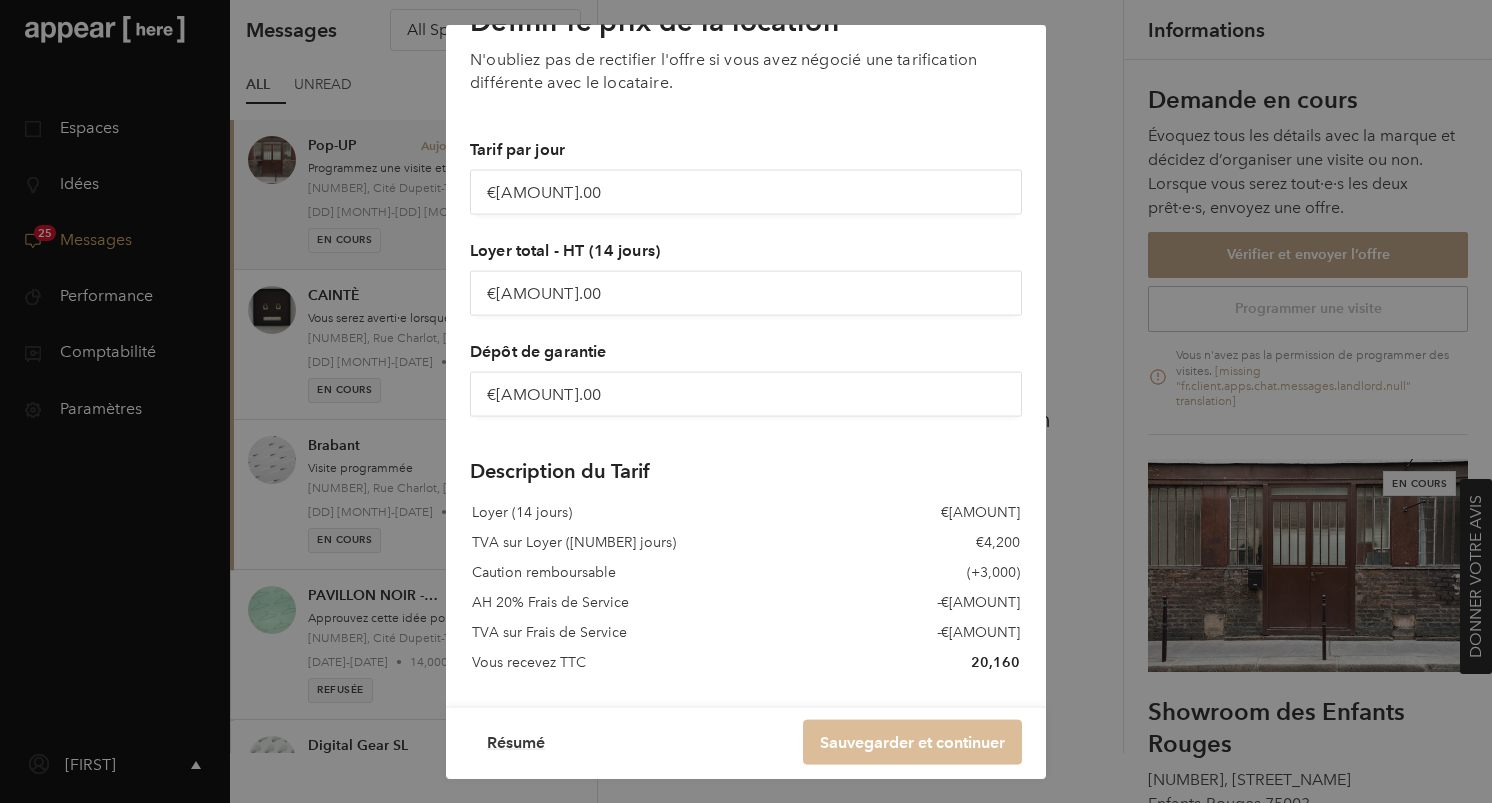 click on "Sauvegarder et continuer" at bounding box center (912, 742) 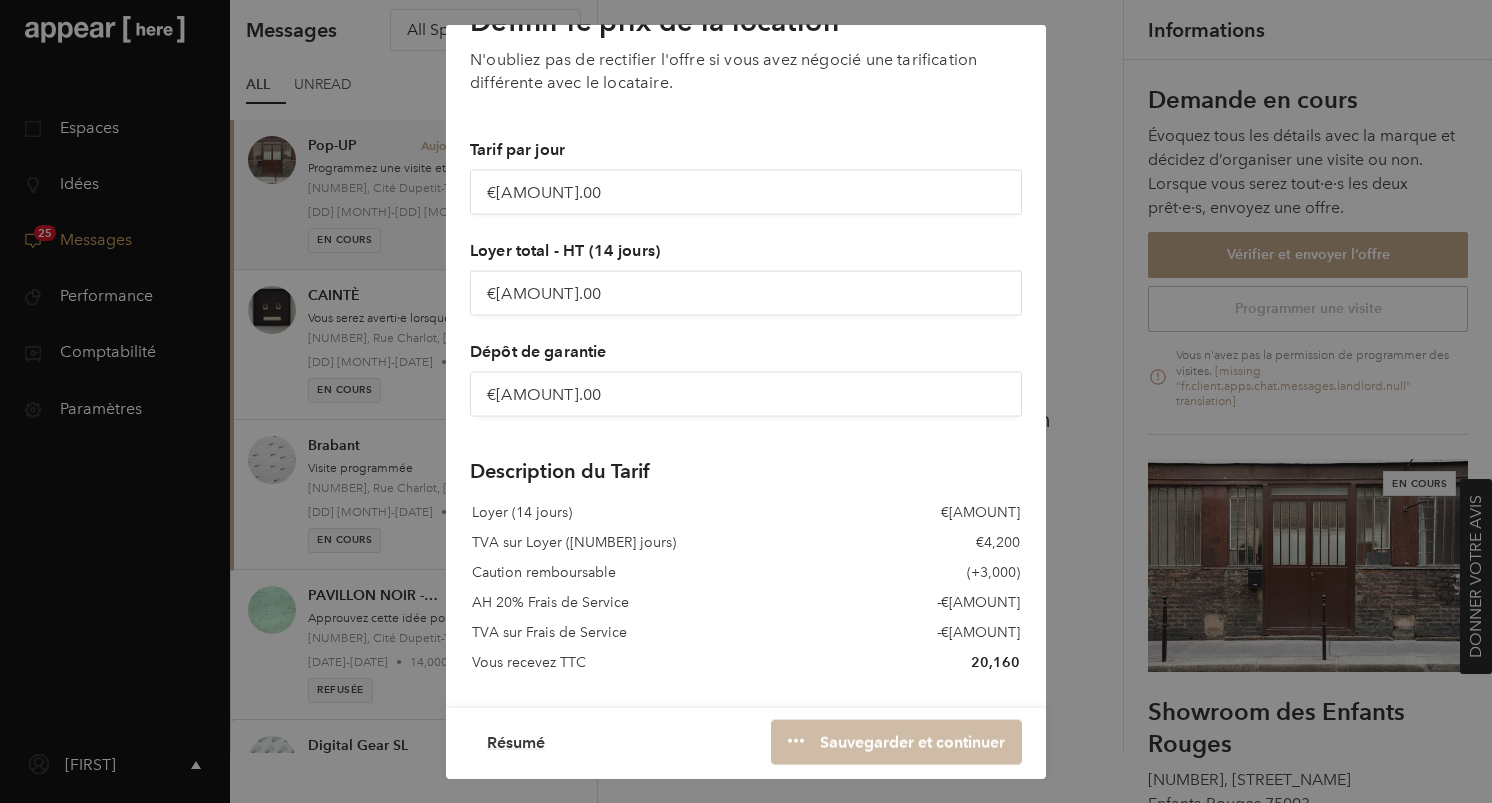 scroll, scrollTop: 0, scrollLeft: 0, axis: both 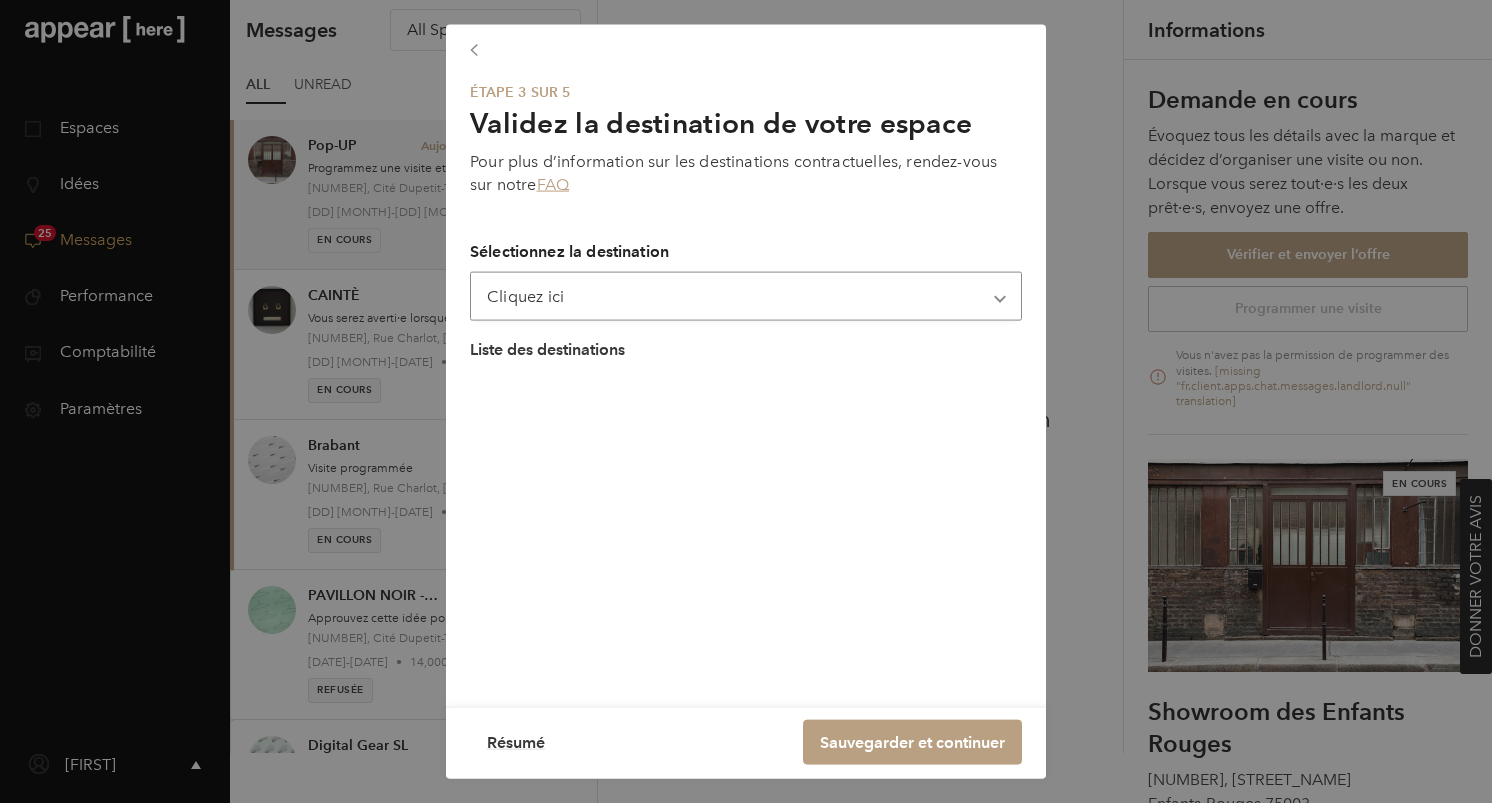 click on "Cliquez ici Commerce, pour l'exposition et la vente de produits et biens personnels Commerce, pour la vente de vêtements et accessoires de mode. Commerce, Espace de vente de nourriture froide et boissons pour consommation à l'extérieur de la propriété Commerce, espace de vente de nourriture chaude et boissons pour consommation à l'extérieur de la propriété Commerce, pour la vente de nourriture chaude et froide et de boissons pour consommation à l'extérieur de la propriété. Commerce, espace de vente de nourriture chaude et froide et boissons pour consommation à l'extérieur de la propriété Commerce, pour la vente de produits électroniques Commerce, espace de vente et galerie pour la vente d'objets d'art Galerie pour exposition de biens et médias (aucune vente ne pourra être réalisée) Restaurant, pour la vente et la consommation de nourriture préparée sur place. Emplacement destiné à l'opération d'un marché de nourriture et boissons ouvert au public Locaux de cinéma privé" at bounding box center (746, 296) 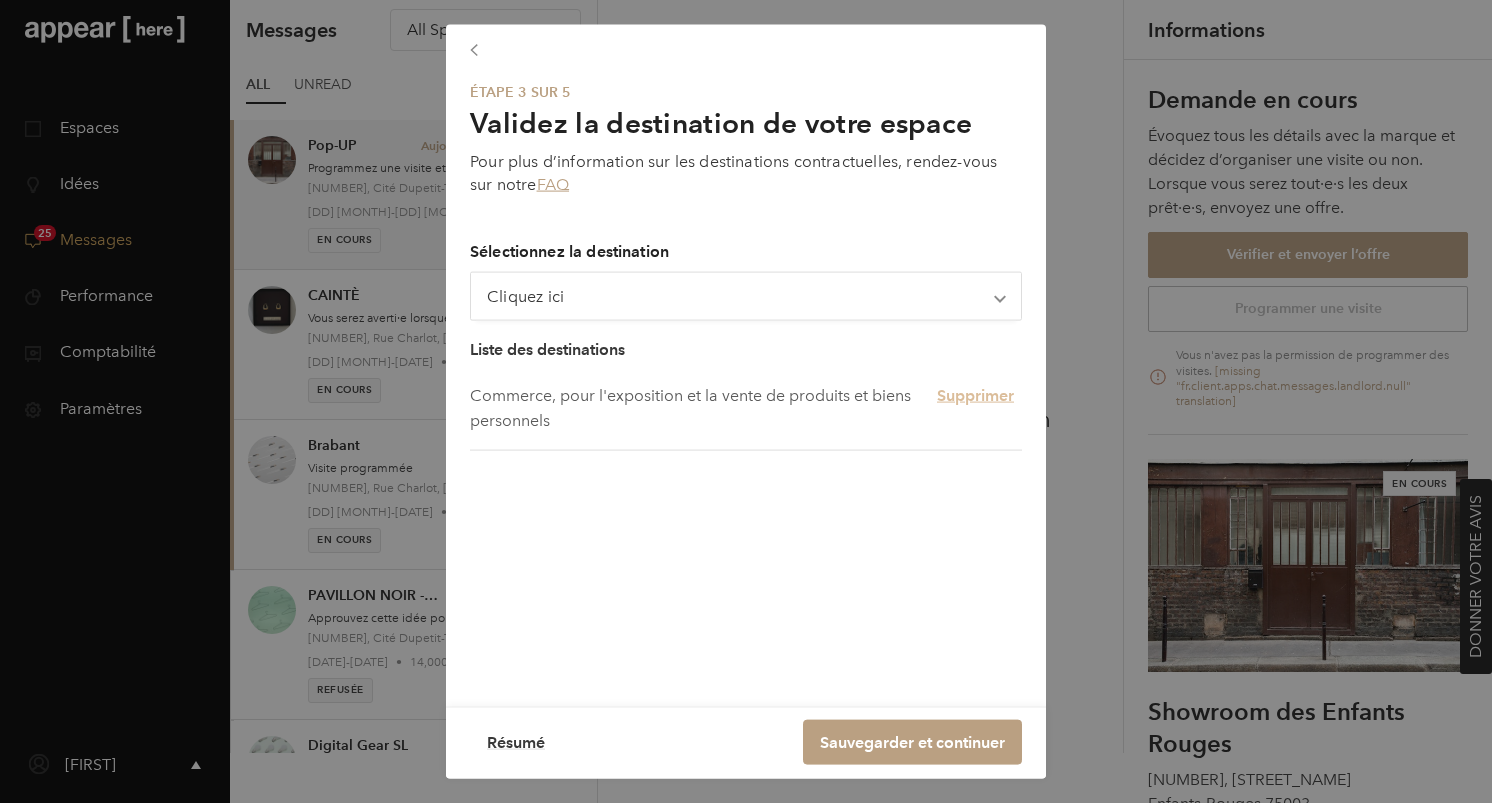 click on "Supprimer" at bounding box center [975, 395] 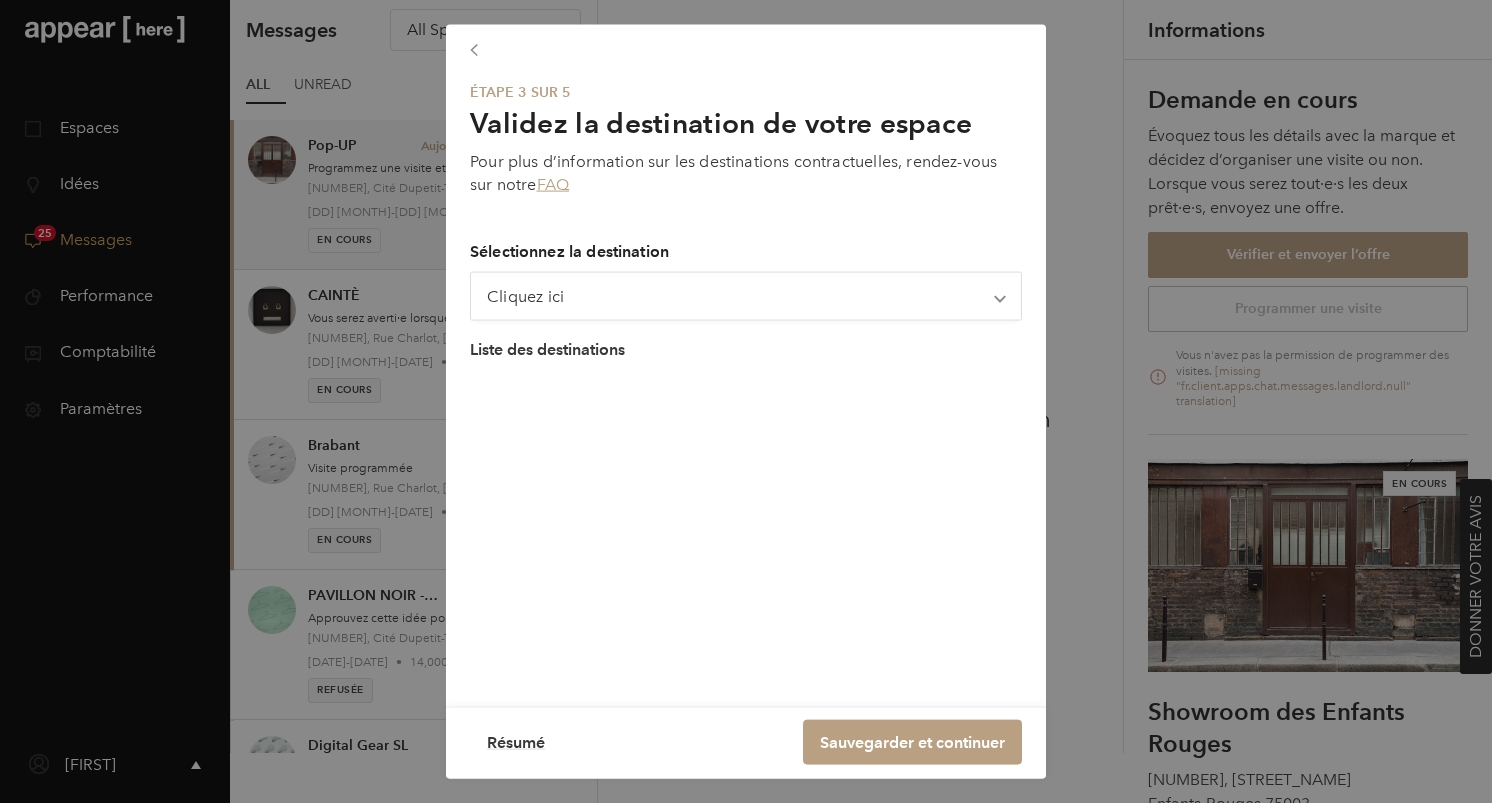 click on "Étape 3 sur 5 Validez la destination de votre espace Pour plus d’information sur les destinations contractuelles, rendez-vous sur notre FAQ Sélectionnez la destination Cliquez ici Commerce, pour l'exposition et la vente de produits et biens personnels Commerce, pour la vente de vêtements et accessoires de mode. Commerce, Espace de vente de nourriture froide et boissons pour consommation à l'extérieur de la propriété Commerce, espace de vente de nourriture chaude et boissons pour consommation à l'extérieur de la propriété Commerce, pour la vente de nourriture chaude et froide et de boissons pour consommation à l'extérieur de la propriété. Commerce, espace de vente de nourriture chaude et froide et boissons pour consommation à l'extérieur de la propriété Commerce, pour la vente de produits électroniques Commerce, espace de vente et galerie pour la vente d'objets d'art Galerie pour exposition de biens et médias (aucune vente ne pourra être réalisée) Locaux de cinéma privé" at bounding box center (746, 401) 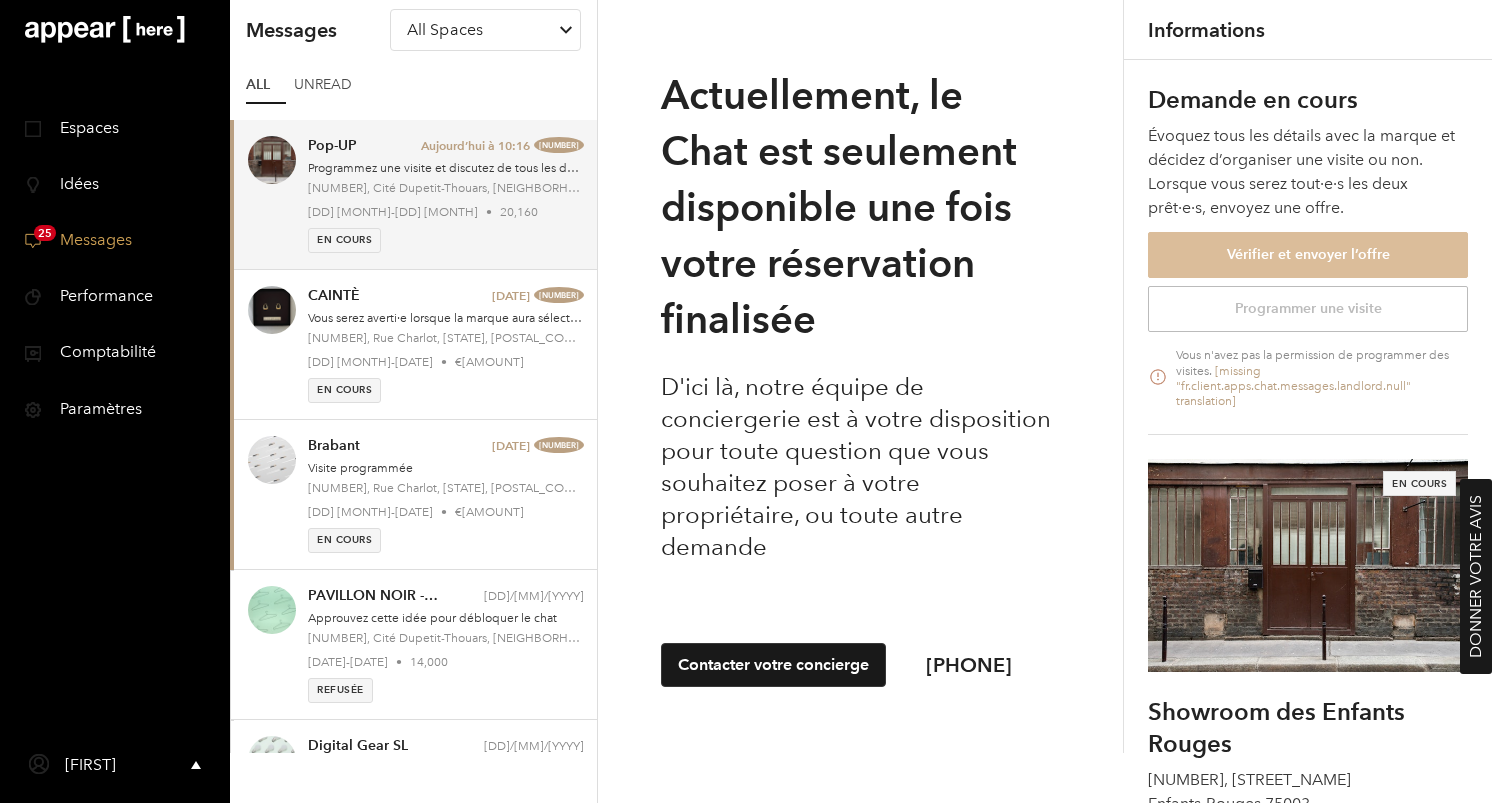 click on "Vérifier et envoyer l’offre" at bounding box center [1308, 255] 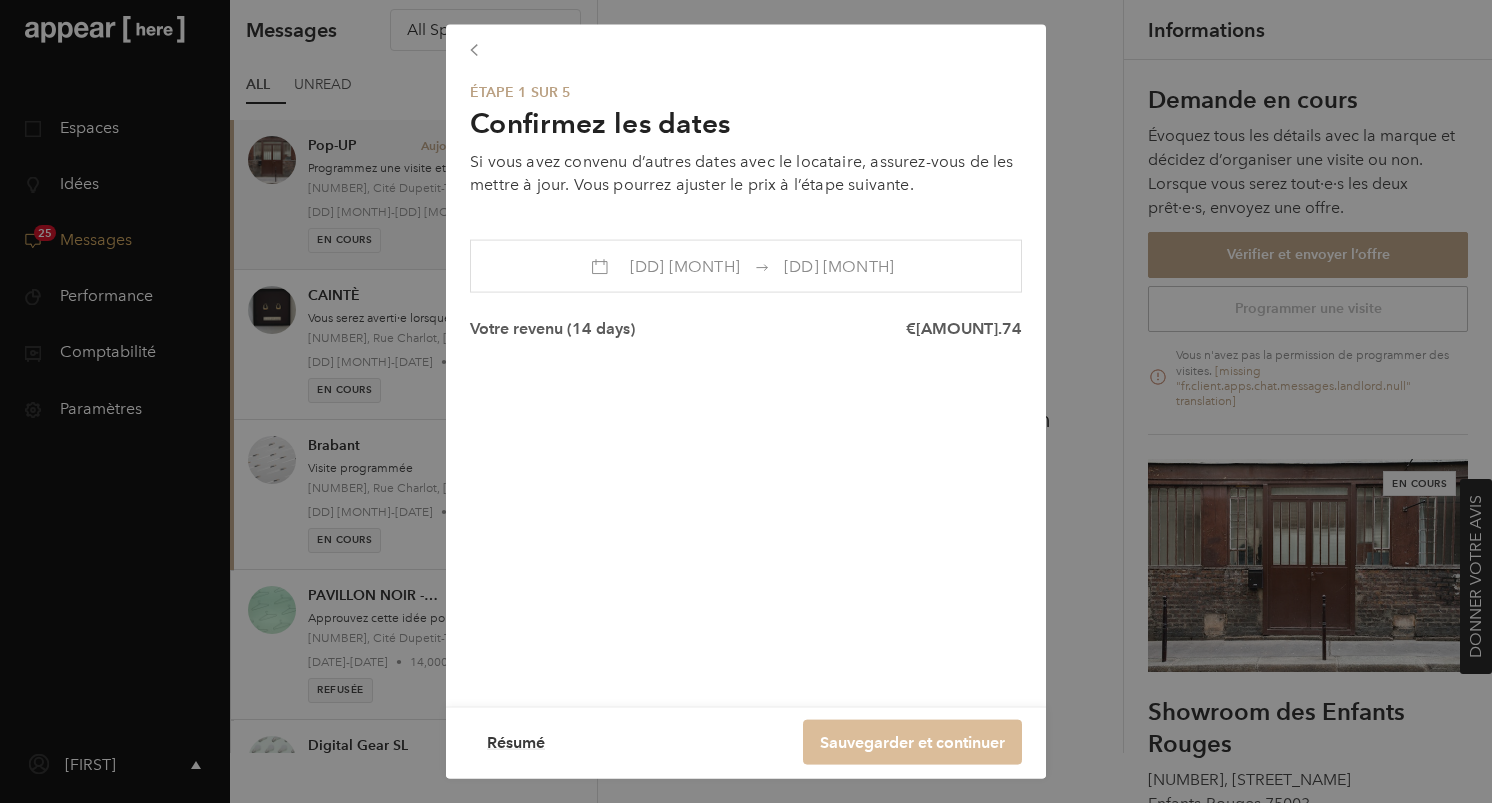 click on "Sauvegarder et continuer" at bounding box center [912, 742] 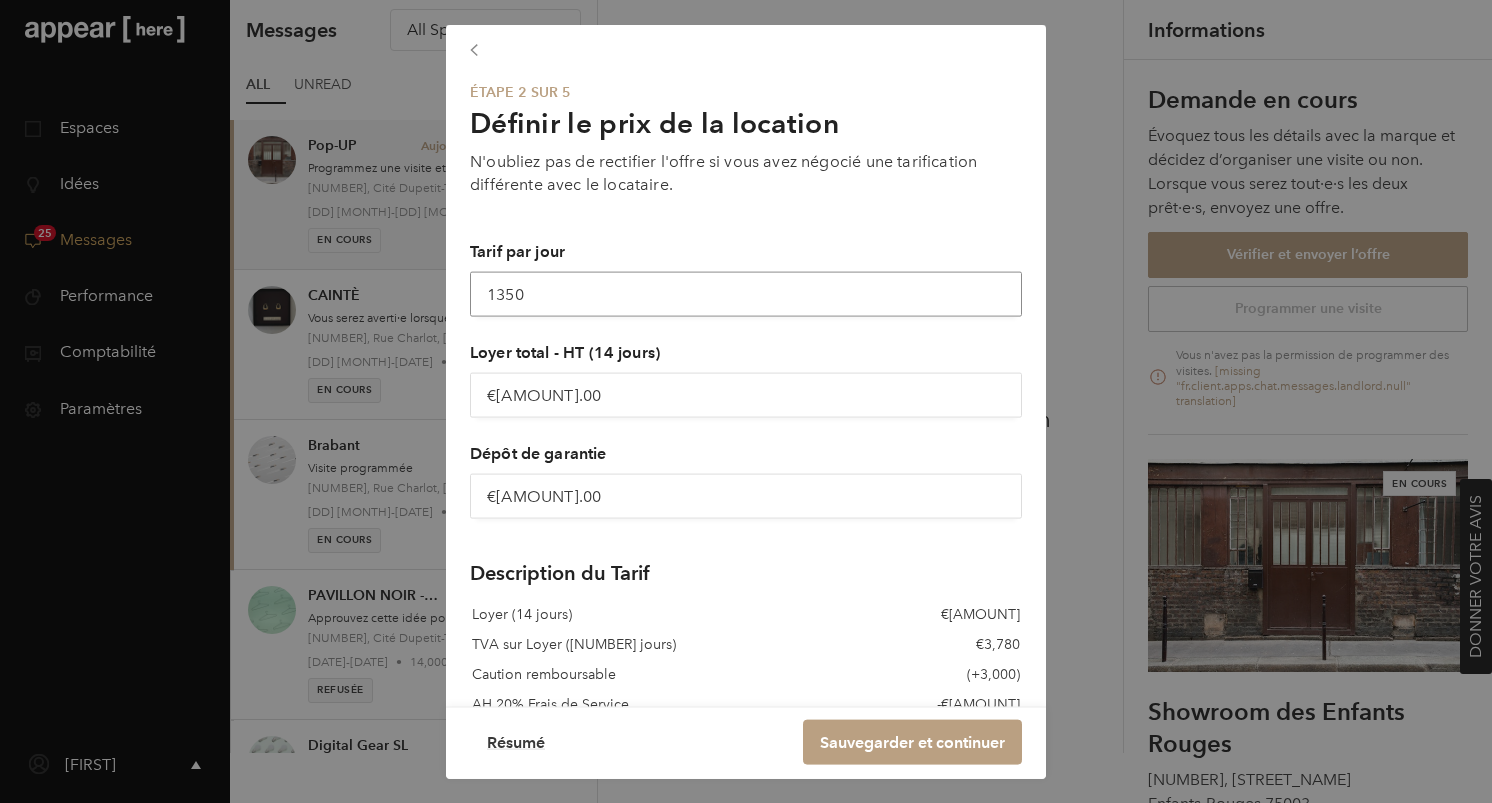 click on "1350" at bounding box center (746, 294) 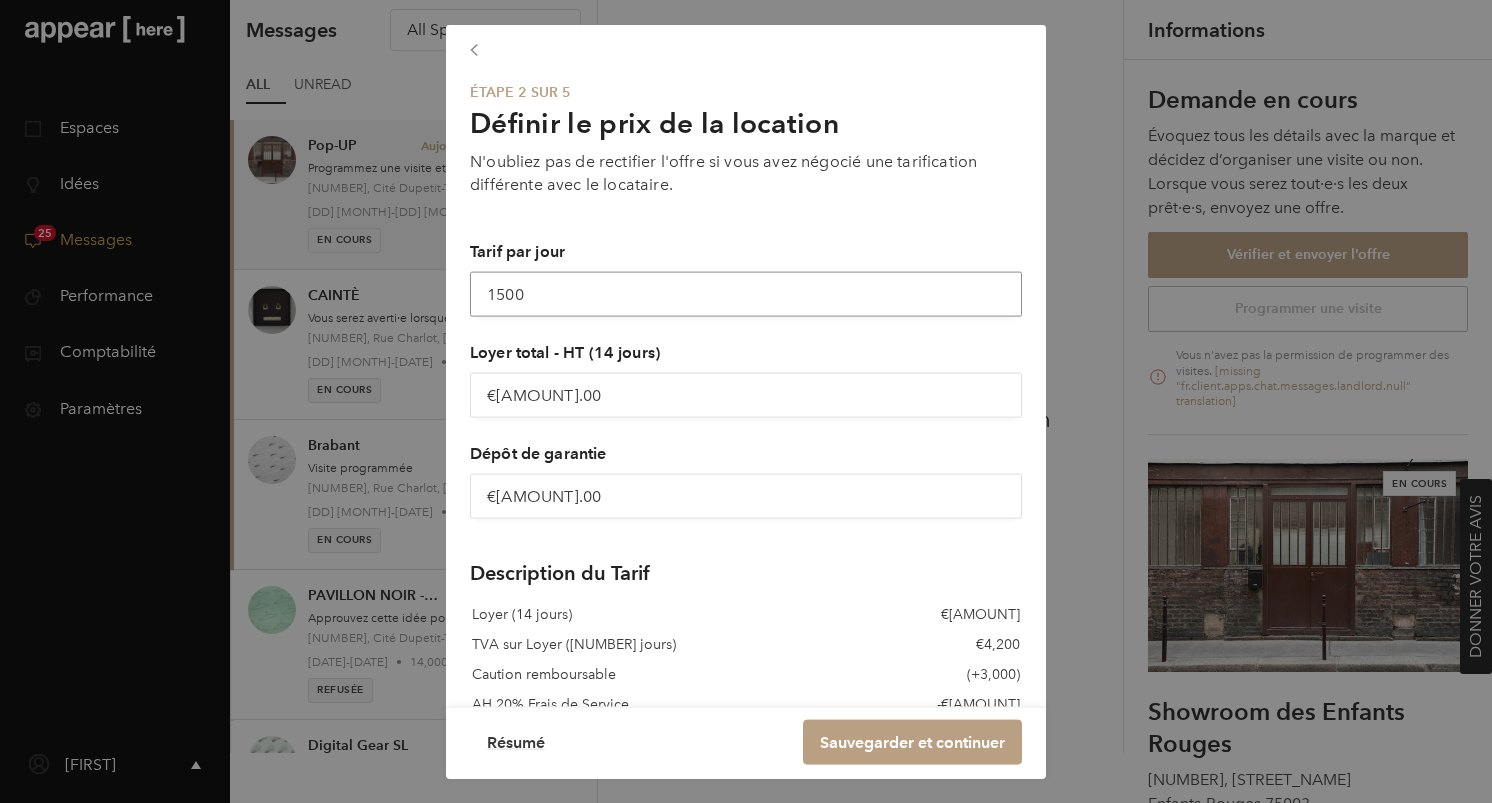 scroll, scrollTop: 102, scrollLeft: 0, axis: vertical 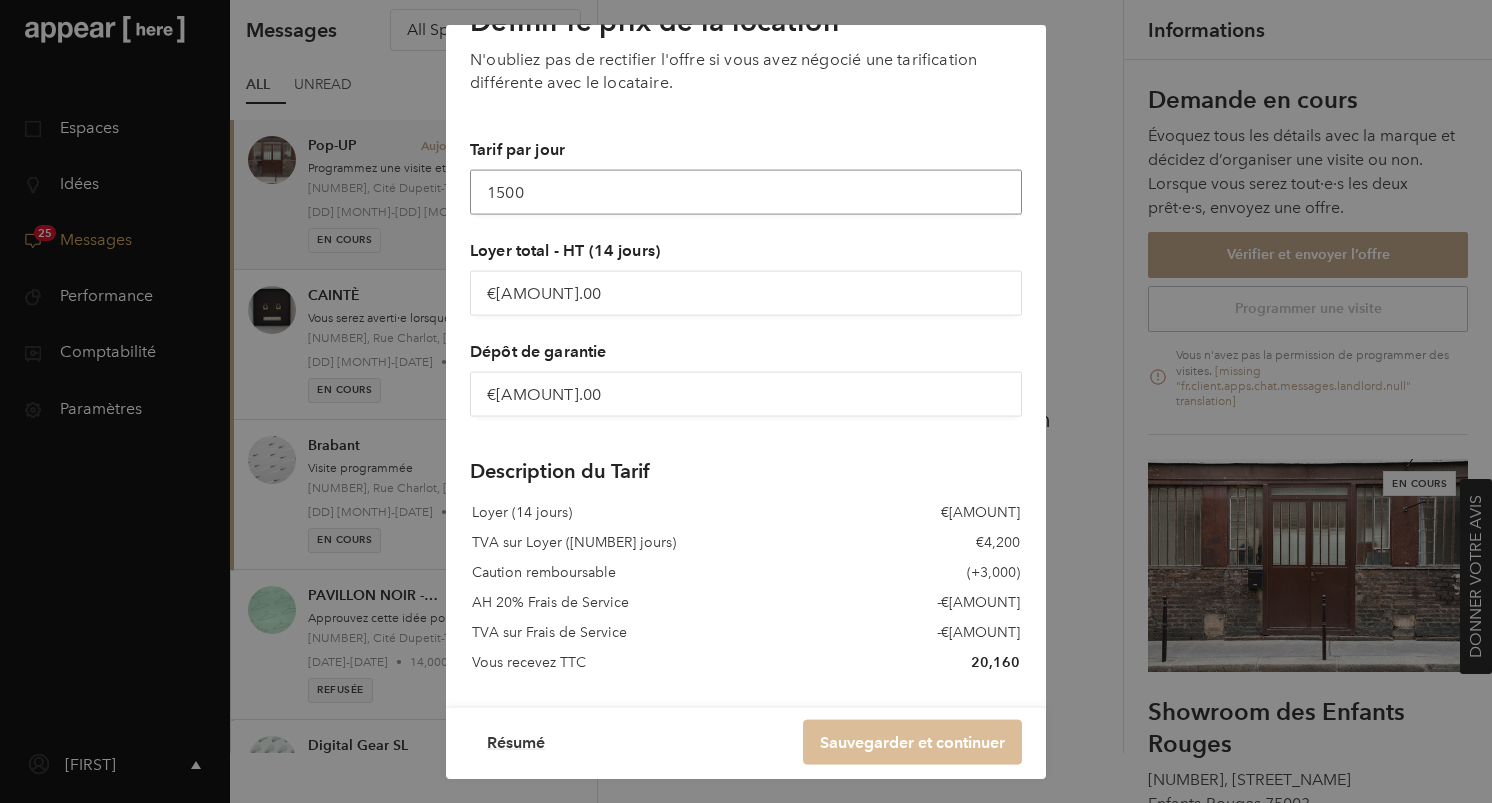 type on "1500" 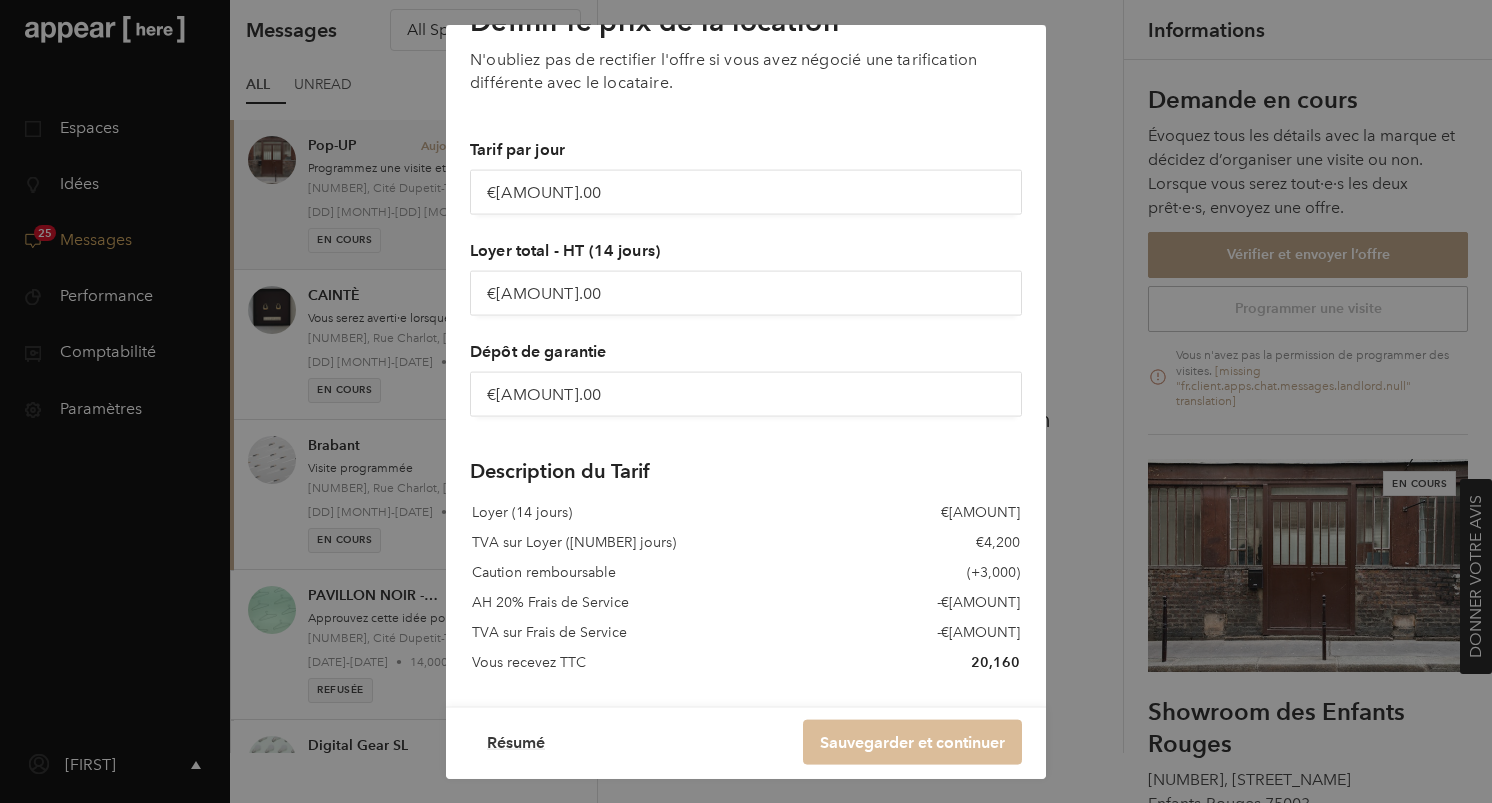 click on "Sauvegarder et continuer" at bounding box center (912, 742) 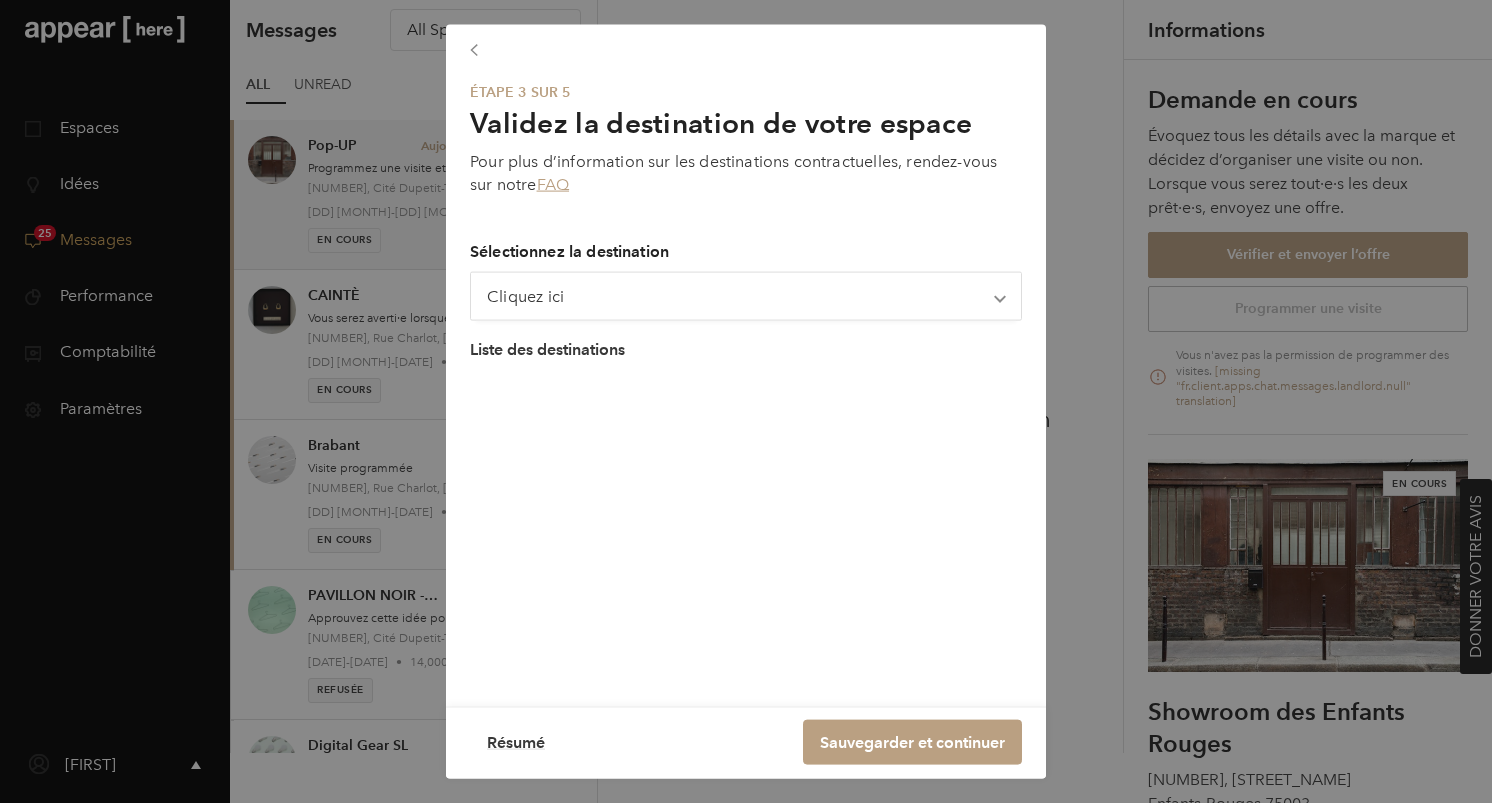 scroll, scrollTop: 0, scrollLeft: 0, axis: both 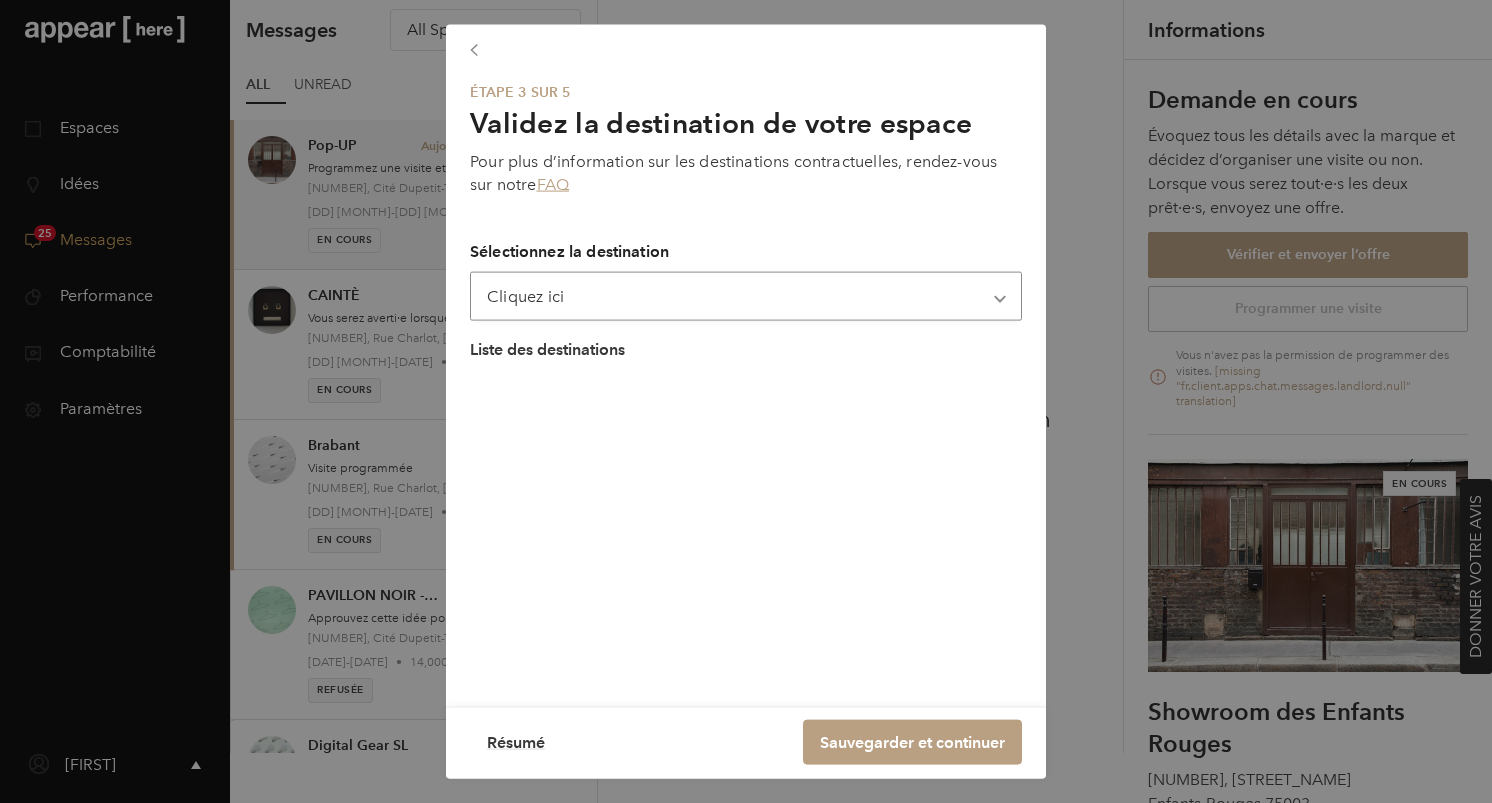 click on "Cliquez ici Commerce, pour l'exposition et la vente de produits et biens personnels Commerce, pour la vente de vêtements et accessoires de mode. Commerce, Espace de vente de nourriture froide et boissons pour consommation à l'extérieur de la propriété Commerce, espace de vente de nourriture chaude et boissons pour consommation à l'extérieur de la propriété Commerce, pour la vente de nourriture chaude et froide et de boissons pour consommation à l'extérieur de la propriété. Commerce, espace de vente de nourriture chaude et froide et boissons pour consommation à l'extérieur de la propriété Commerce, pour la vente de produits électroniques Commerce, espace de vente et galerie pour la vente d'objets d'art Galerie pour exposition de biens et médias (aucune vente ne pourra être réalisée) Restaurant, pour la vente et la consommation de nourriture préparée sur place. Emplacement destiné à l'opération d'un marché de nourriture et boissons ouvert au public Locaux de cinéma privé" at bounding box center (746, 296) 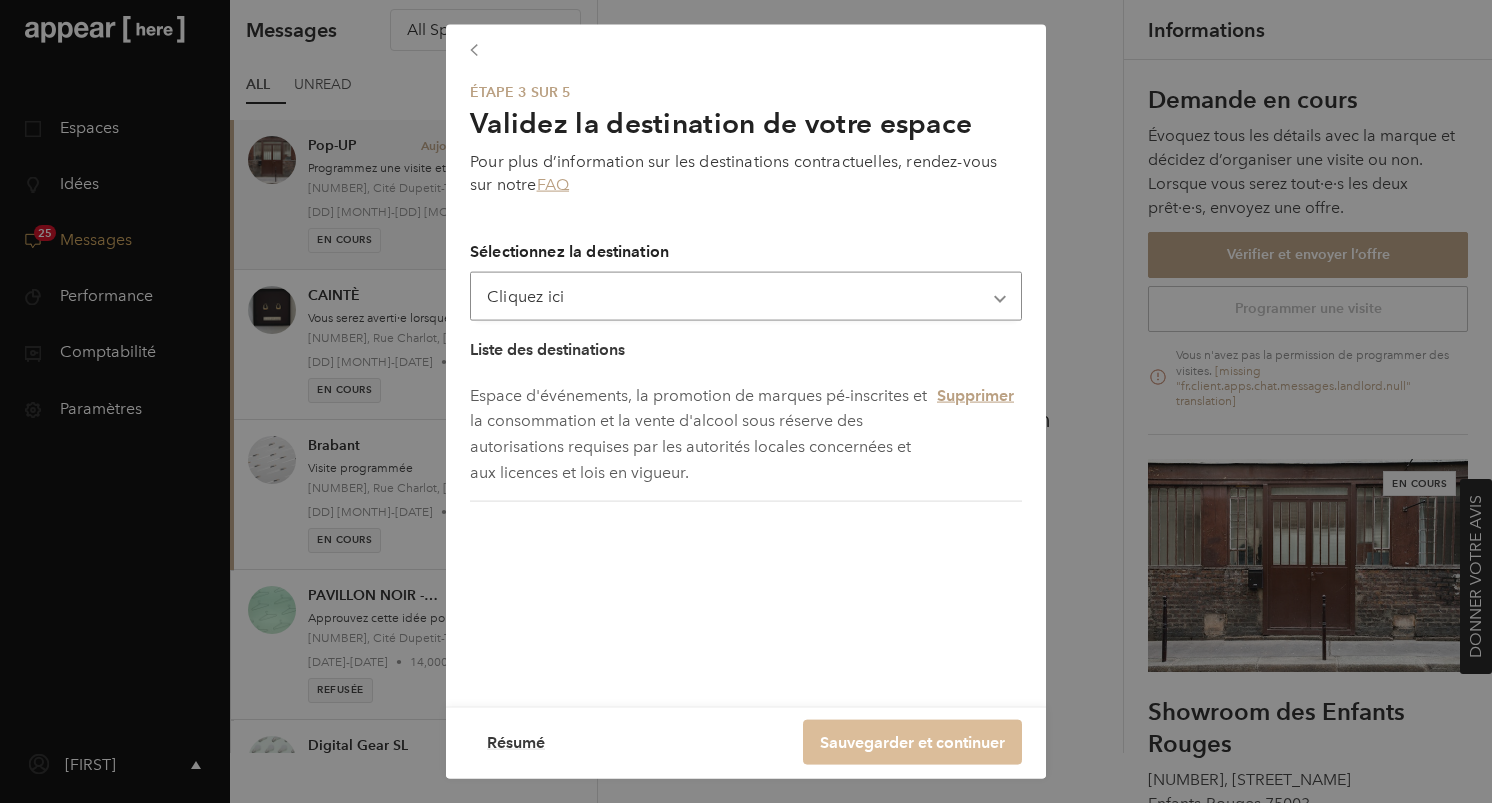 click on "Sauvegarder et continuer" at bounding box center (912, 742) 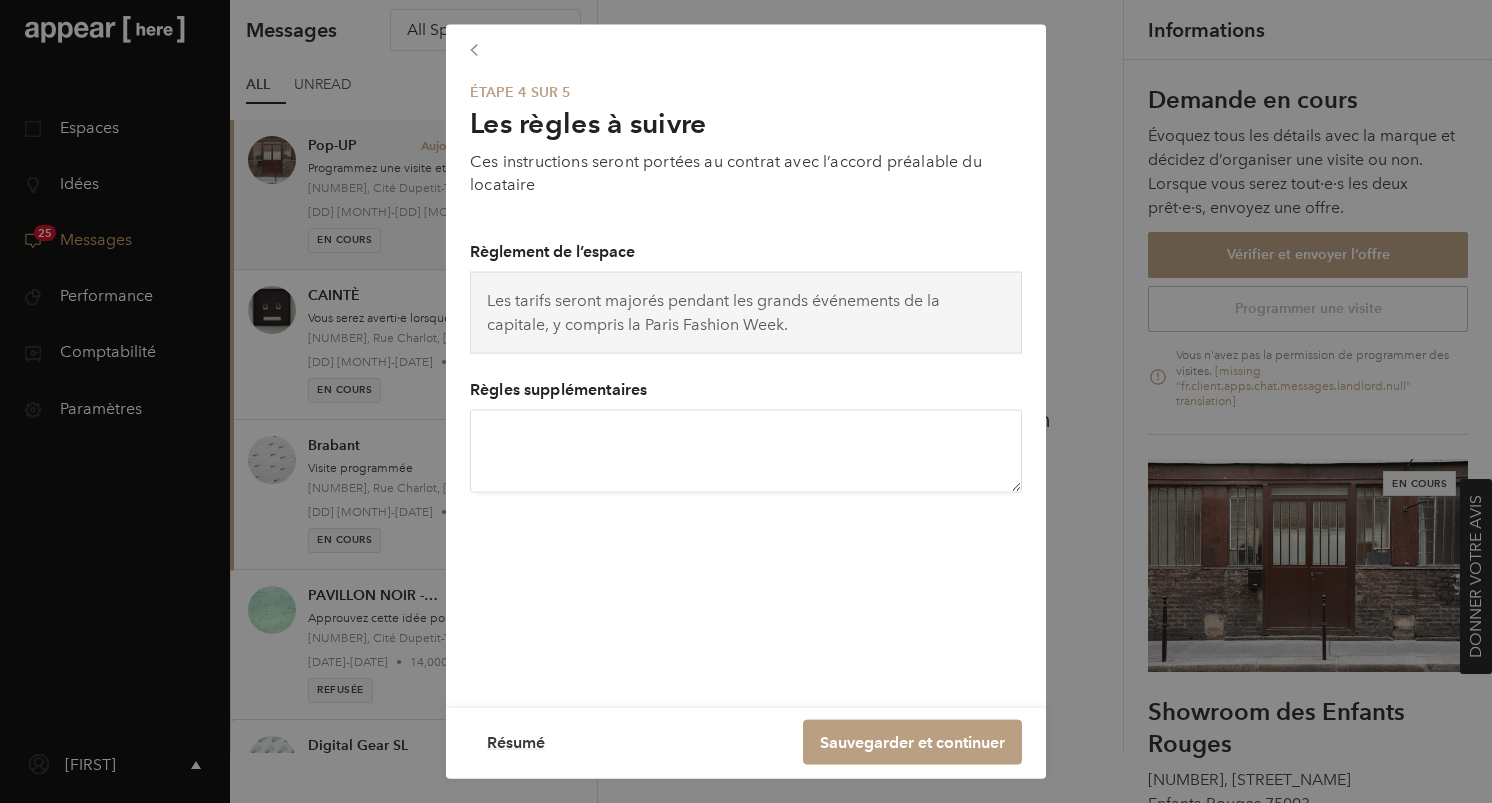 click on "Les tarifs seront majorés pendant les grands événements de la capitale, y compris la Paris Fashion Week." at bounding box center [746, 313] 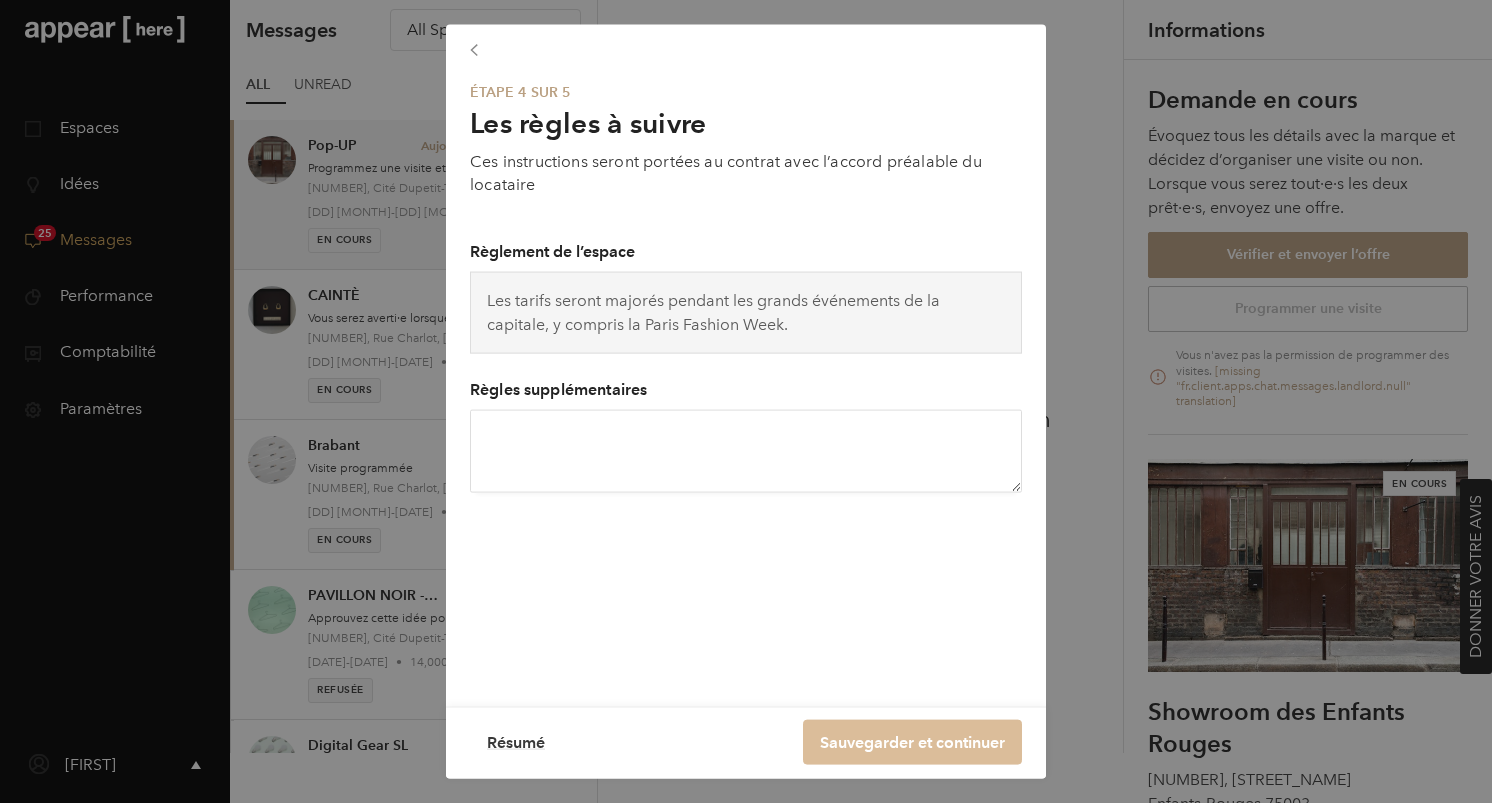 click on "Sauvegarder et continuer" at bounding box center [912, 742] 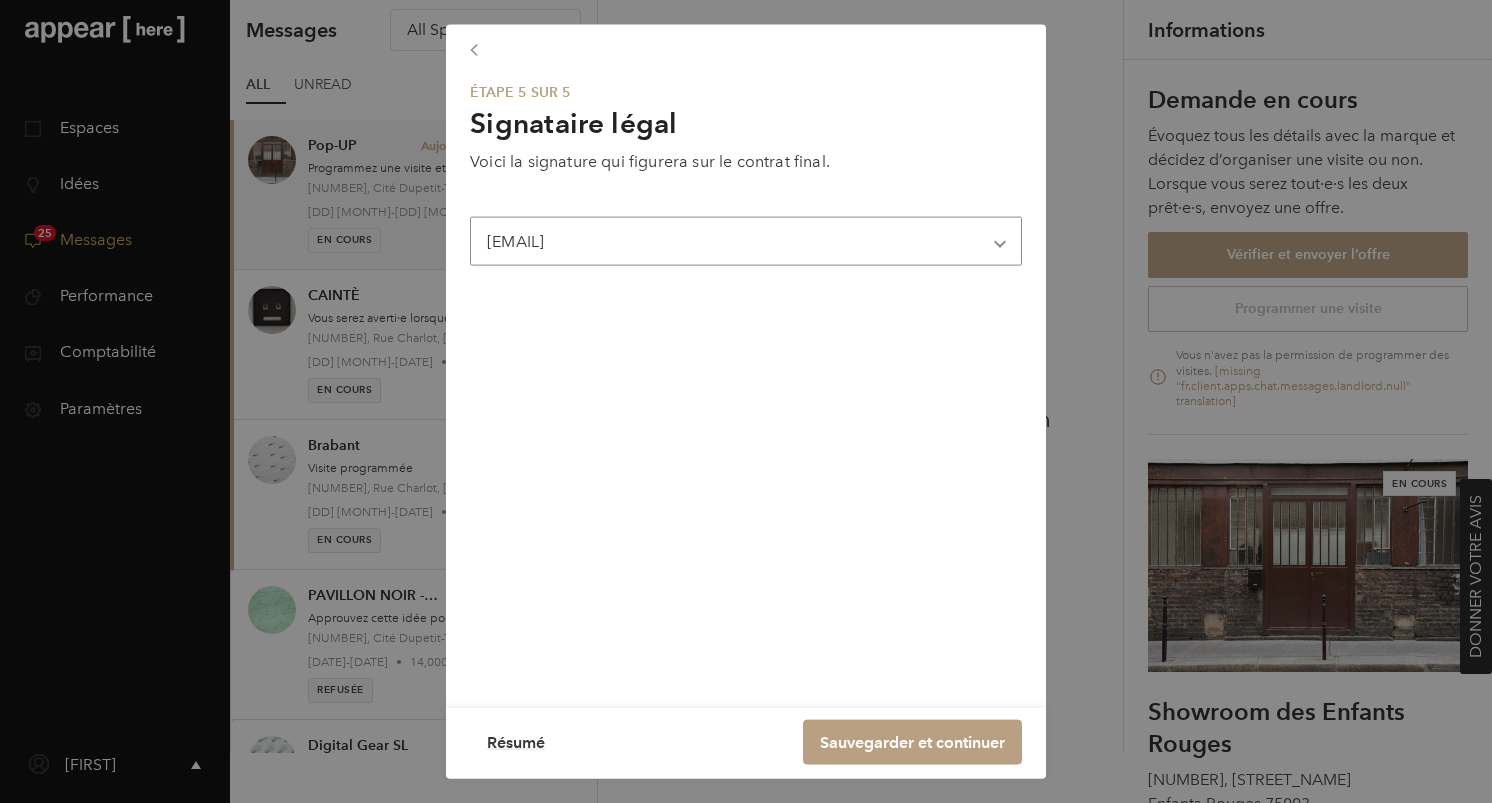 click on "[EMAIL]" at bounding box center (746, 241) 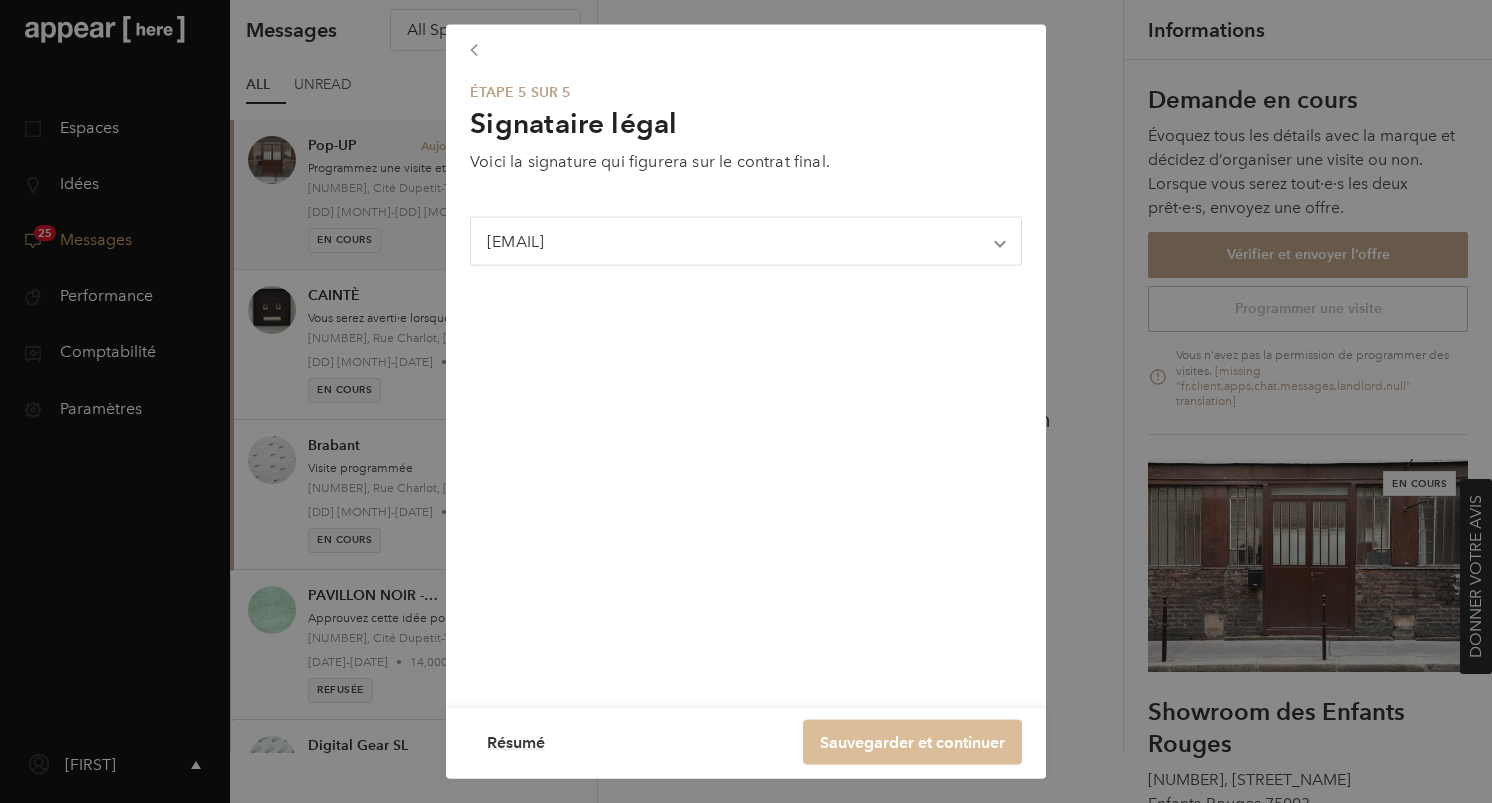 click on "Sauvegarder et continuer" at bounding box center (912, 742) 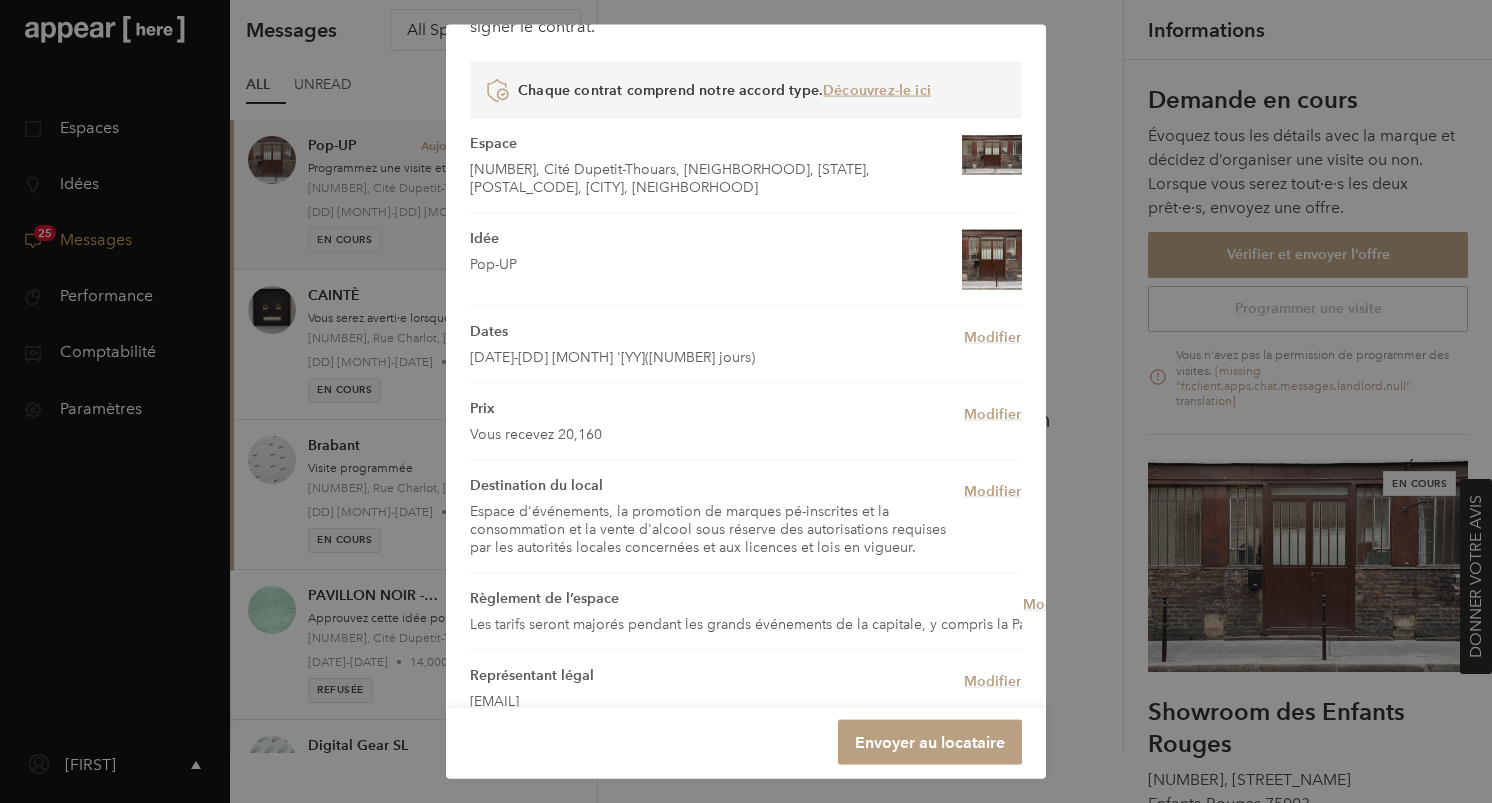 scroll, scrollTop: 161, scrollLeft: 0, axis: vertical 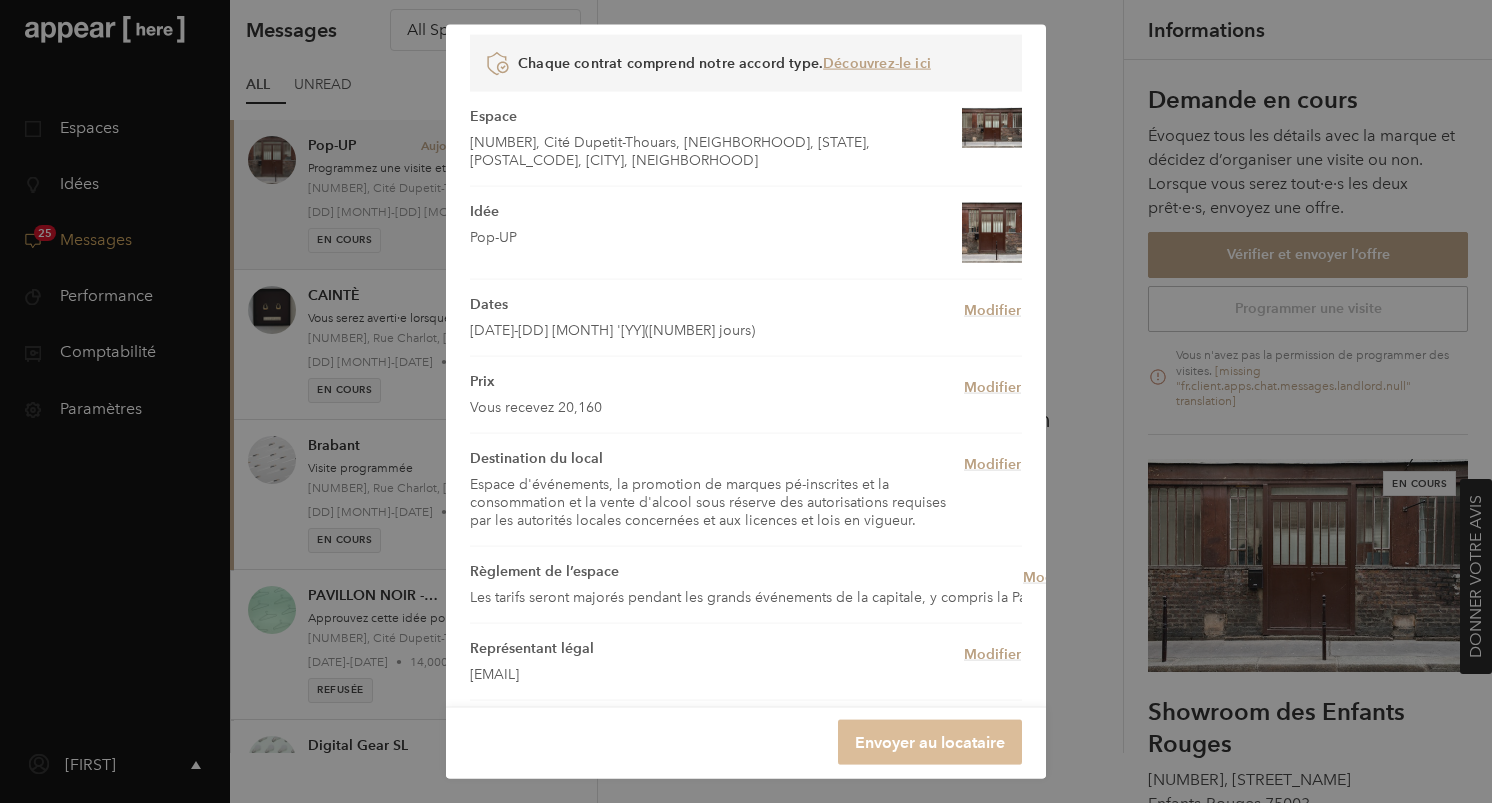 click on "Envoyer au locataire" at bounding box center [930, 742] 